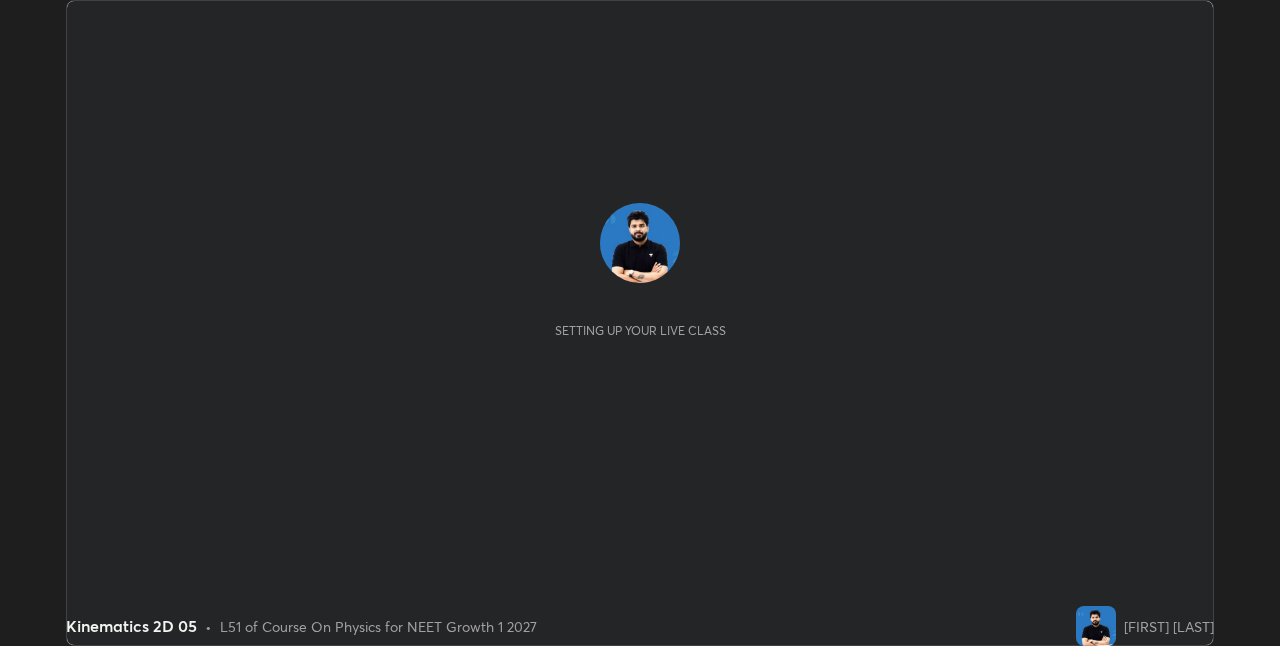 scroll, scrollTop: 0, scrollLeft: 0, axis: both 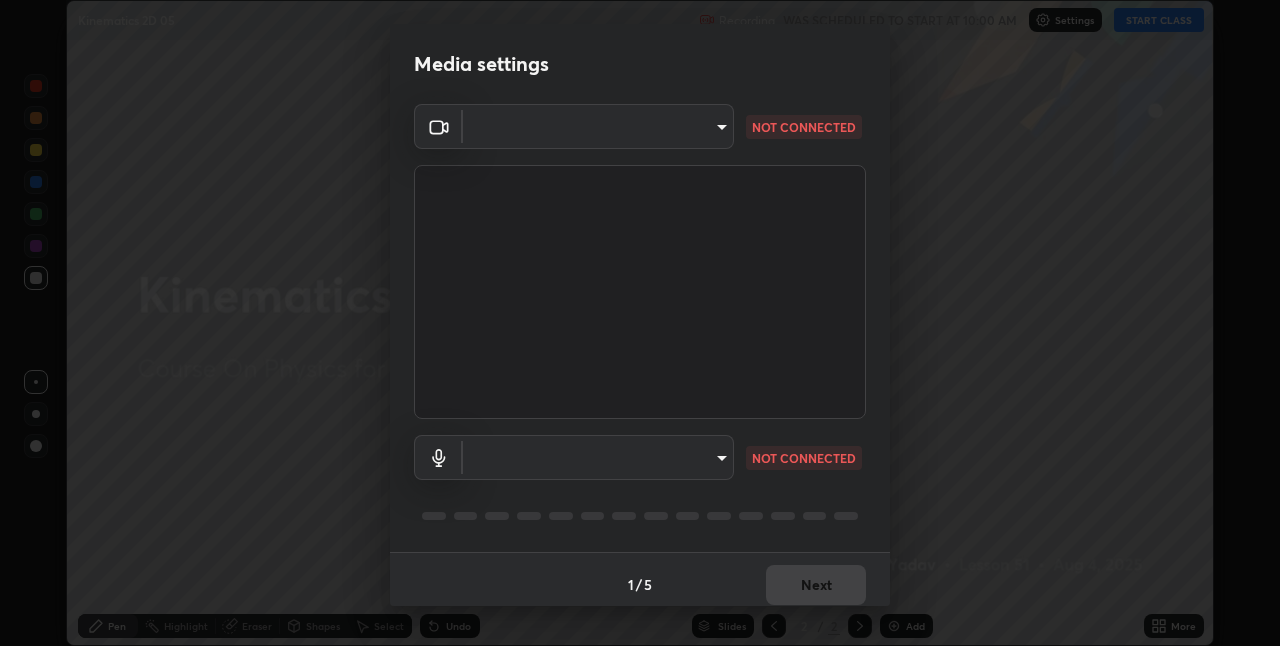 type on "8d516f7ebb6c46873b1a4370d76e42962edcd492c05cef6b64537e25f8f89846" 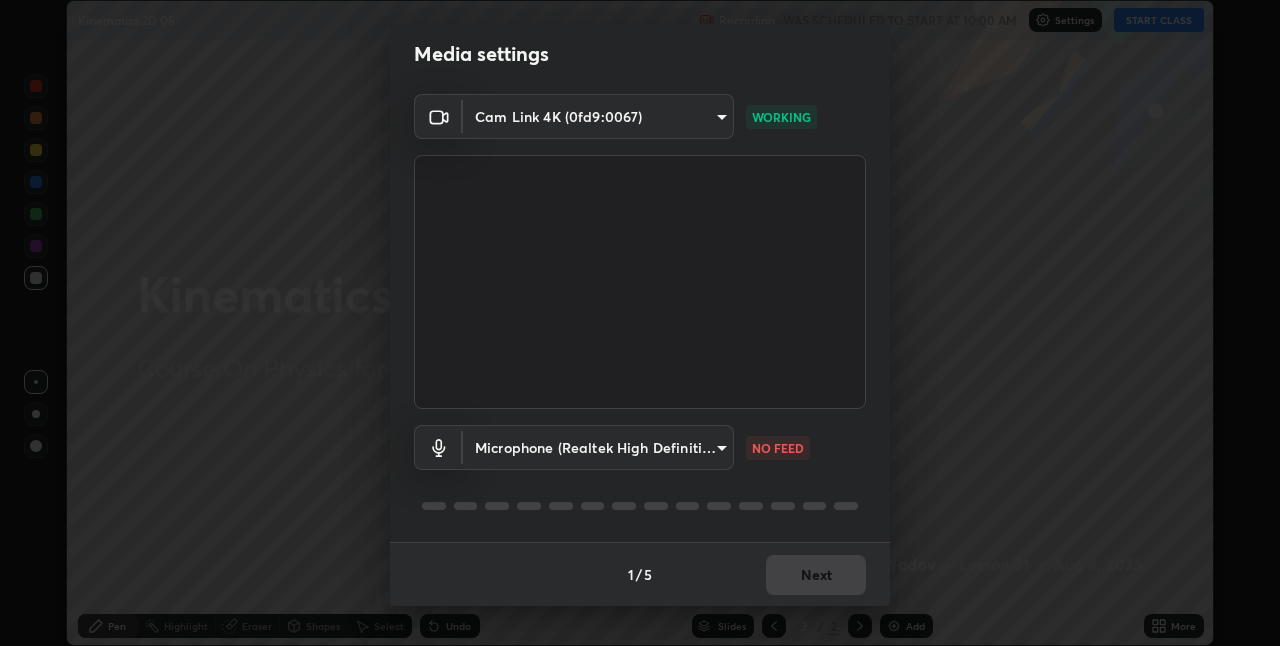 scroll, scrollTop: 0, scrollLeft: 0, axis: both 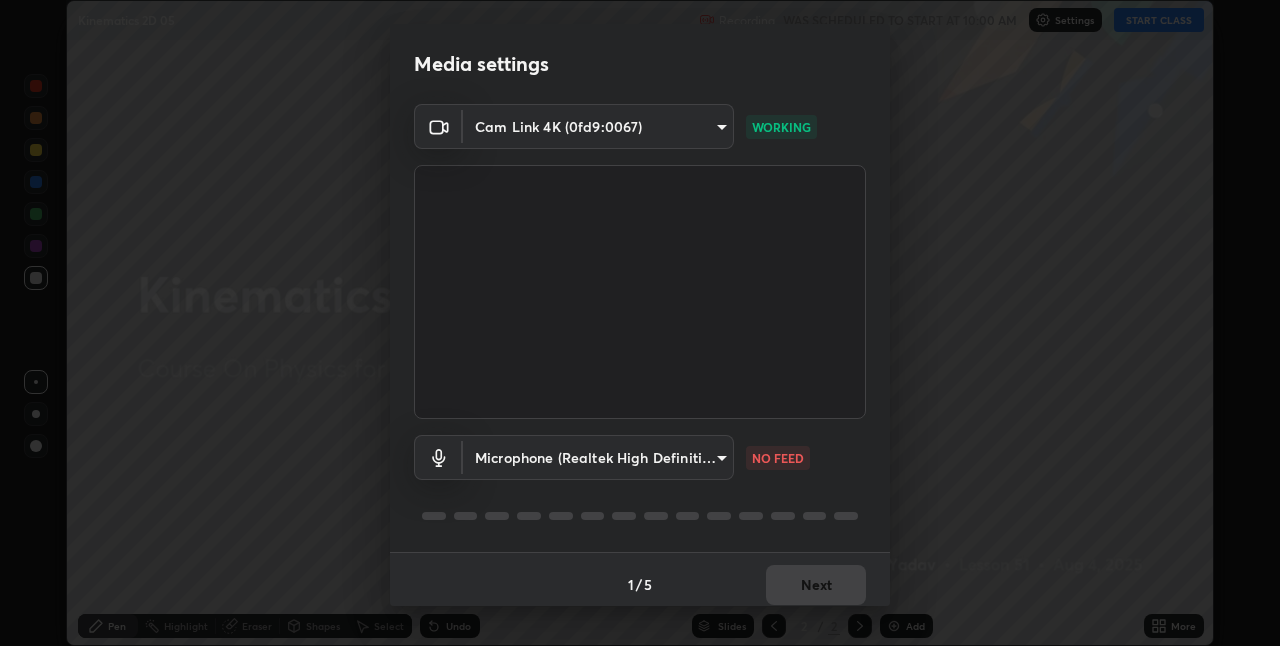 click on "Erase all Kinematics 2D 05 Recording WAS SCHEDULED TO START AT  10:00 AM Settings START CLASS Setting up your live class Kinematics 2D 05 • L51 of Course On Physics for NEET Growth 1 2027 [FIRST] [LAST] Pen Highlight Eraser Shapes Select Undo Slides 2 / 2 Add More No doubts shared Encourage your learners to ask a doubt for better clarity Report an issue Reason for reporting Buffering Chat not working Audio - Video sync issue Educator video quality low ​ Attach an image Report Media settings Cam Link 4K ([HASH]) [HASH] WORKING Microphone (Realtek High Definition Audio) [HASH] NO FEED 1 / 5 Next" at bounding box center [640, 323] 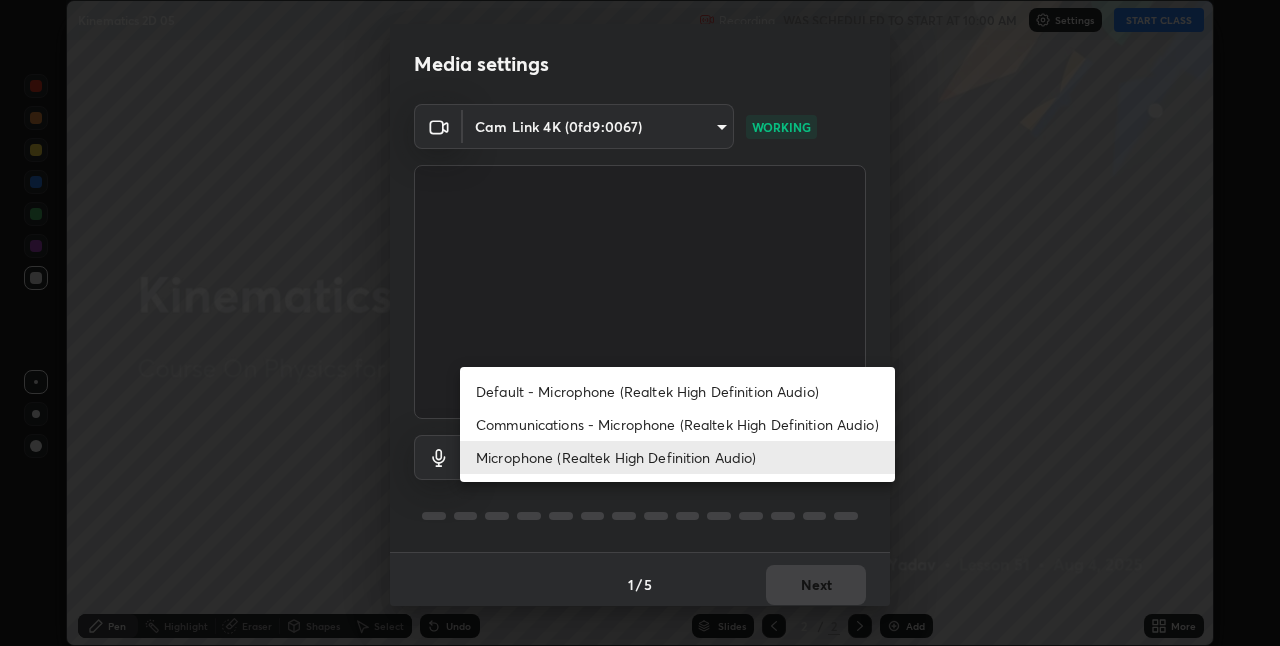 click on "Default - Microphone (Realtek High Definition Audio)" at bounding box center [677, 391] 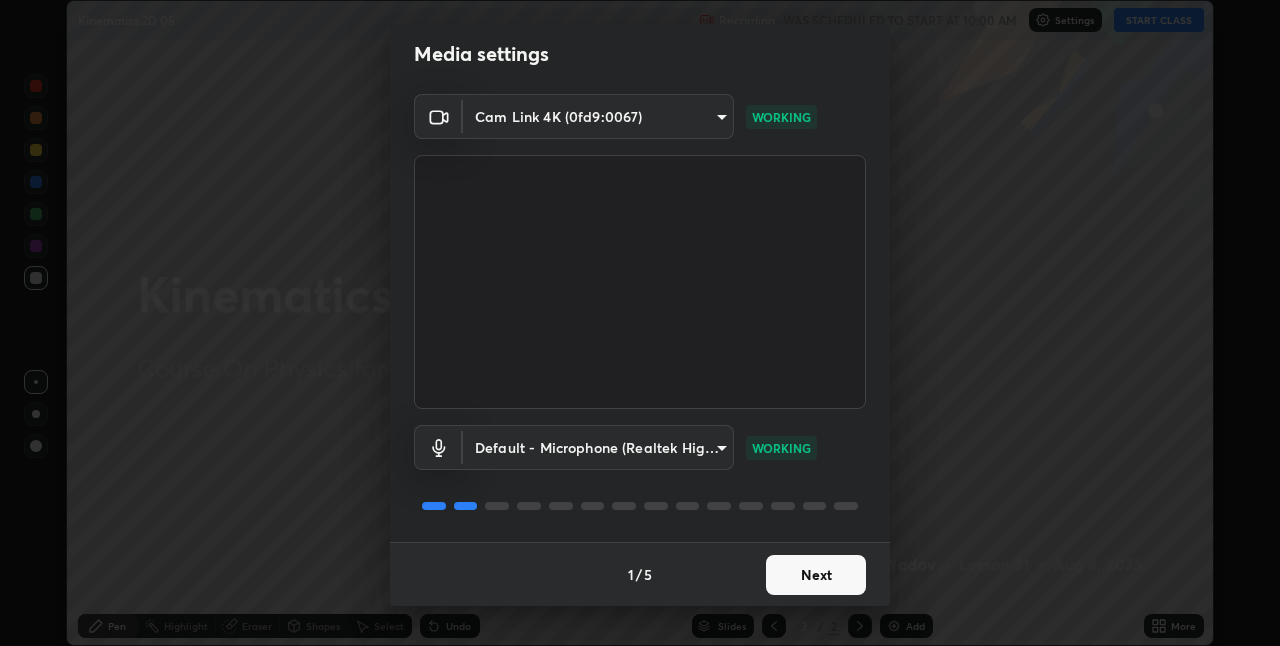scroll, scrollTop: 0, scrollLeft: 0, axis: both 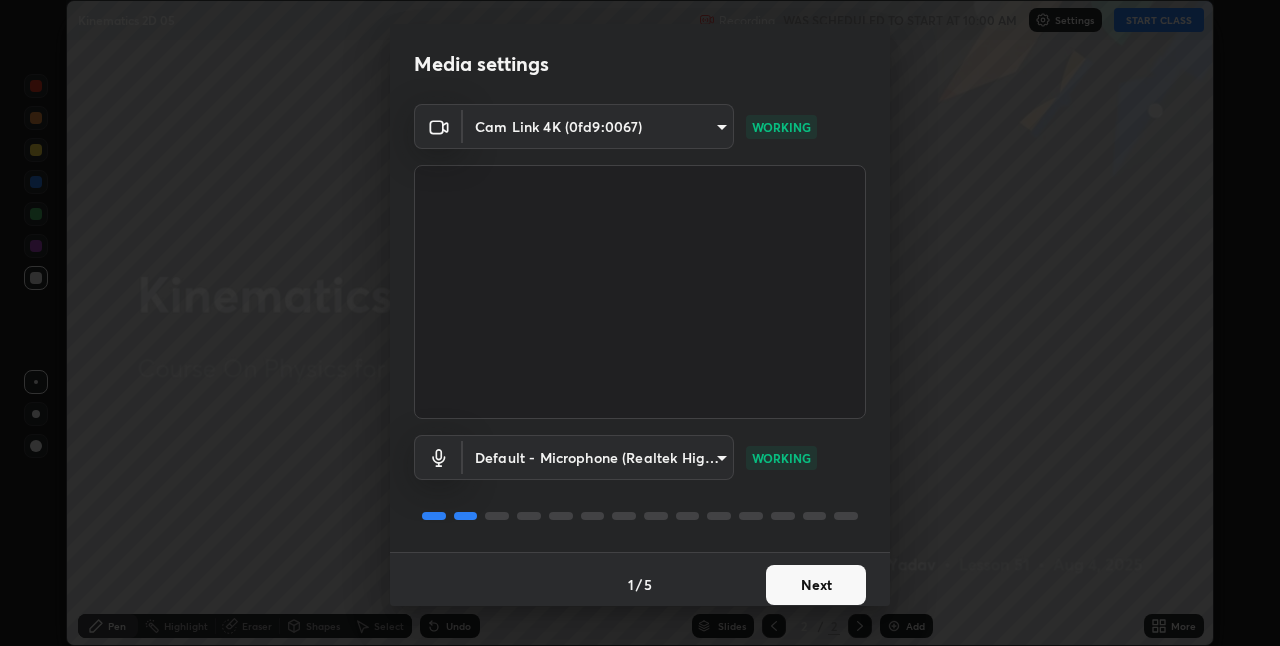 click on "Next" at bounding box center [816, 585] 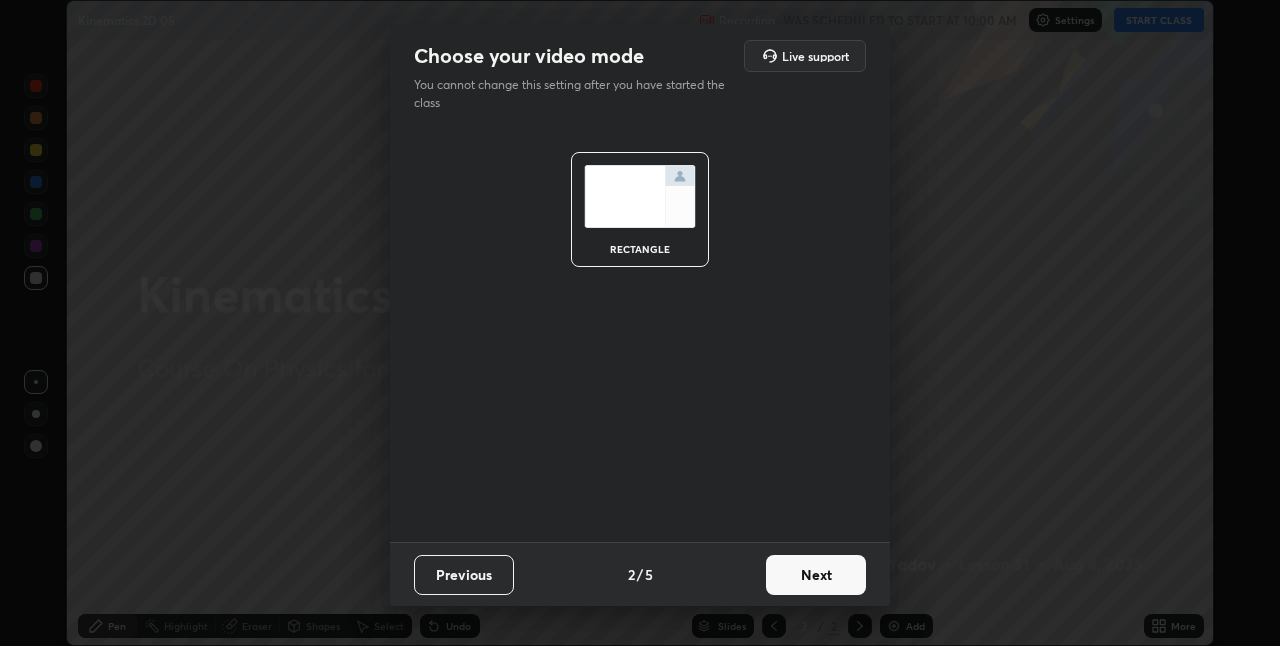 click on "Next" at bounding box center (816, 575) 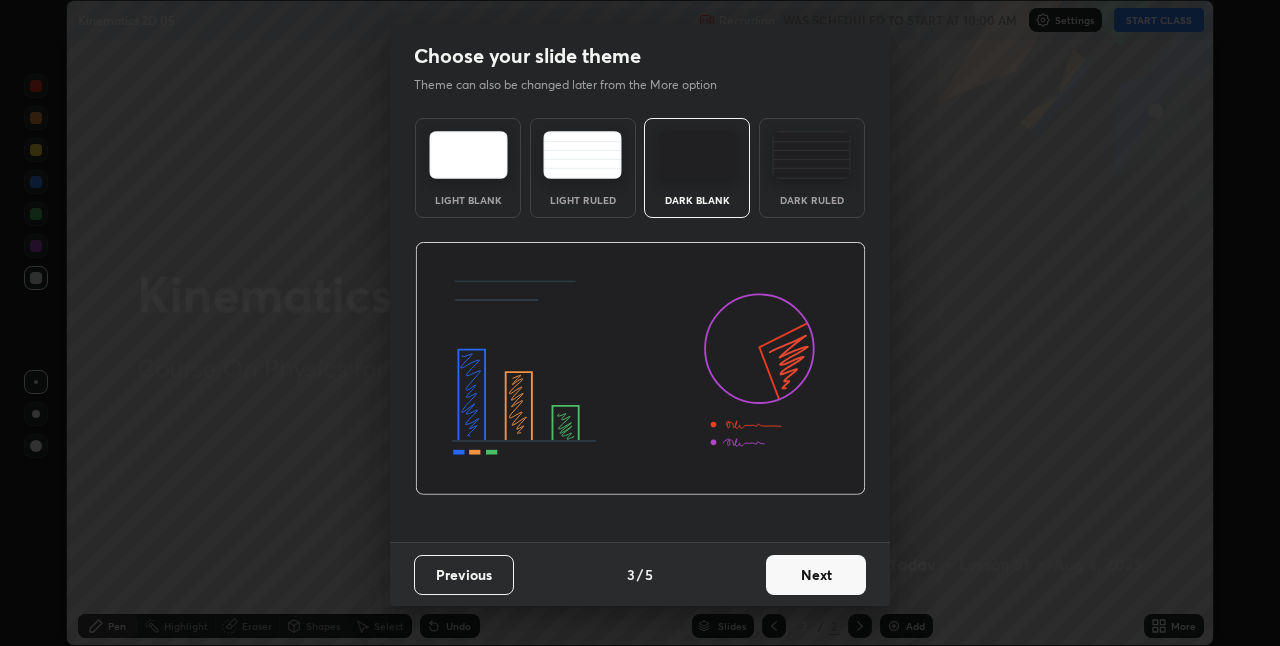 click on "Next" at bounding box center [816, 575] 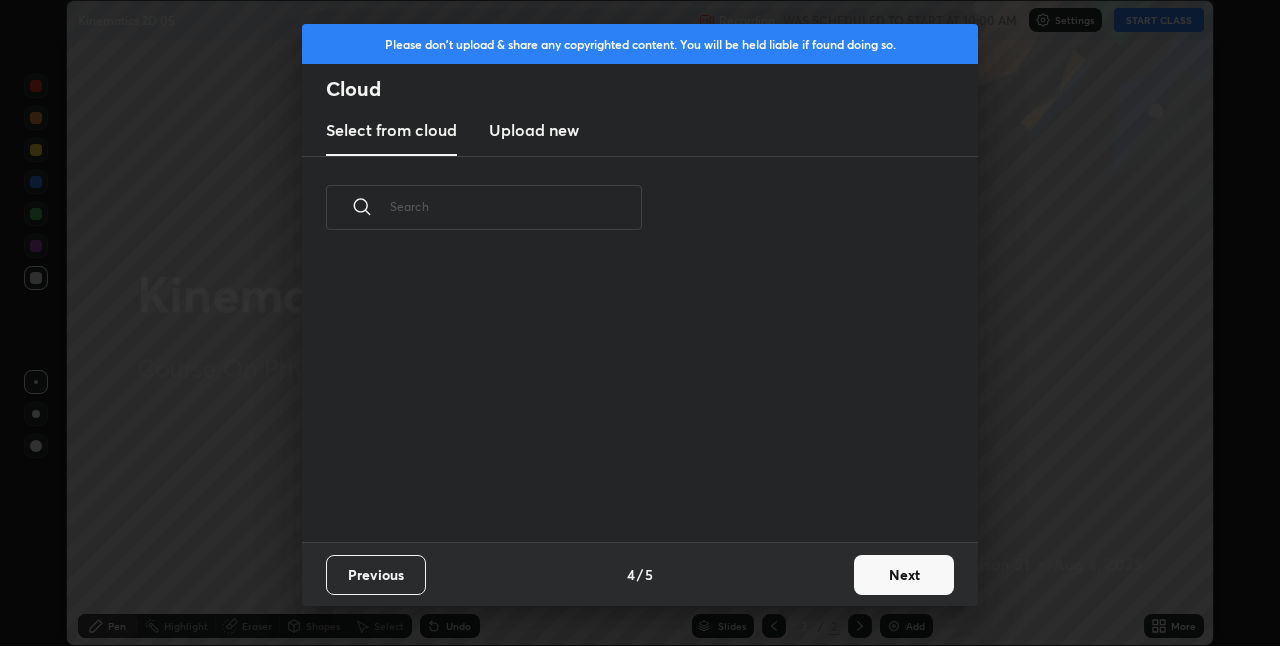 click on "Next" at bounding box center (904, 575) 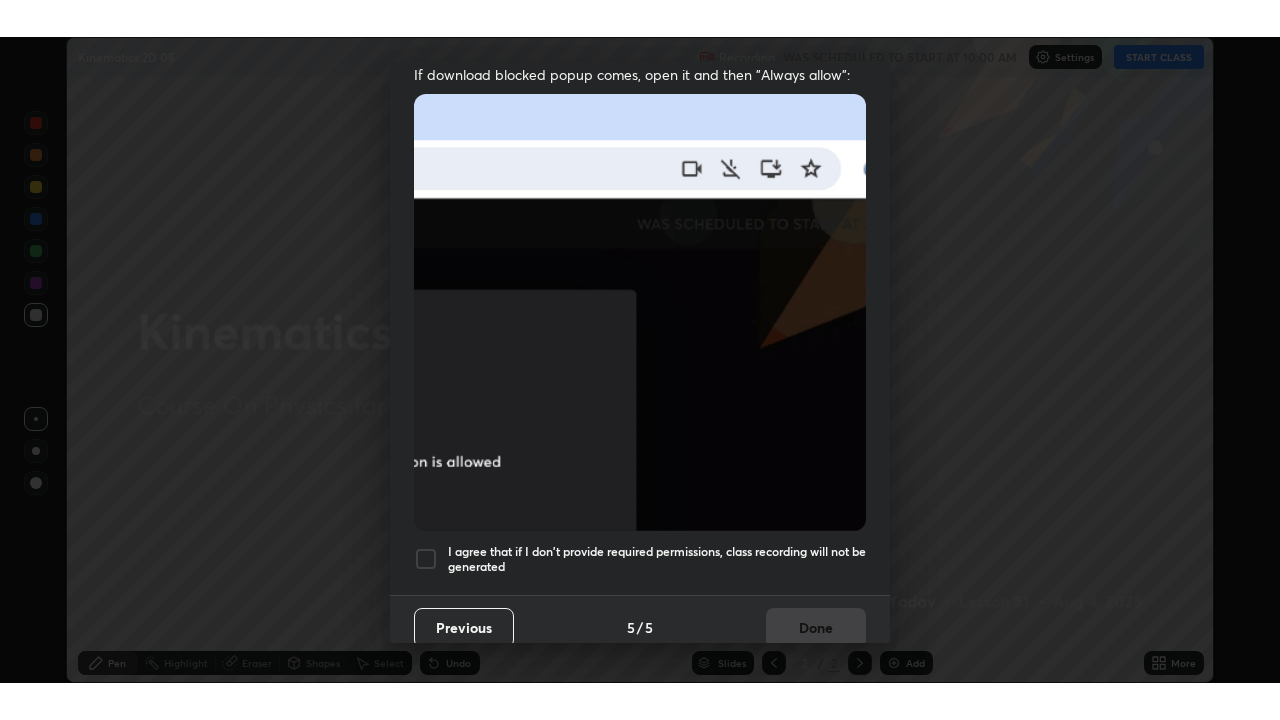 scroll, scrollTop: 418, scrollLeft: 0, axis: vertical 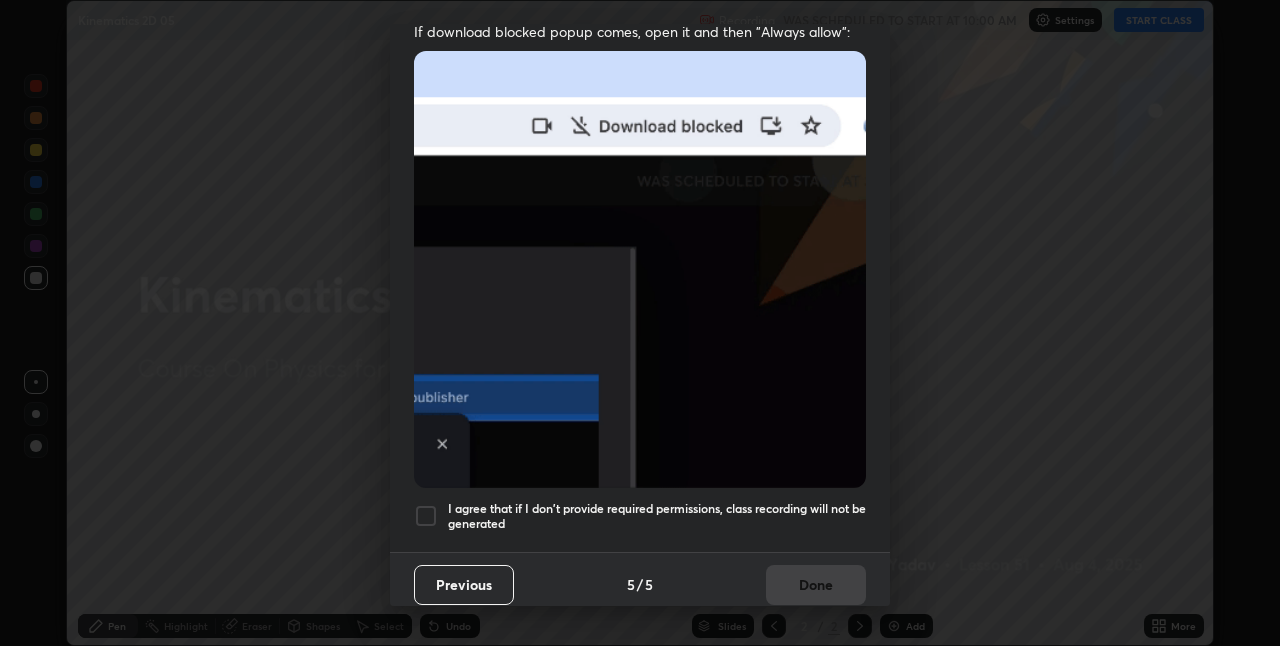 click at bounding box center [426, 516] 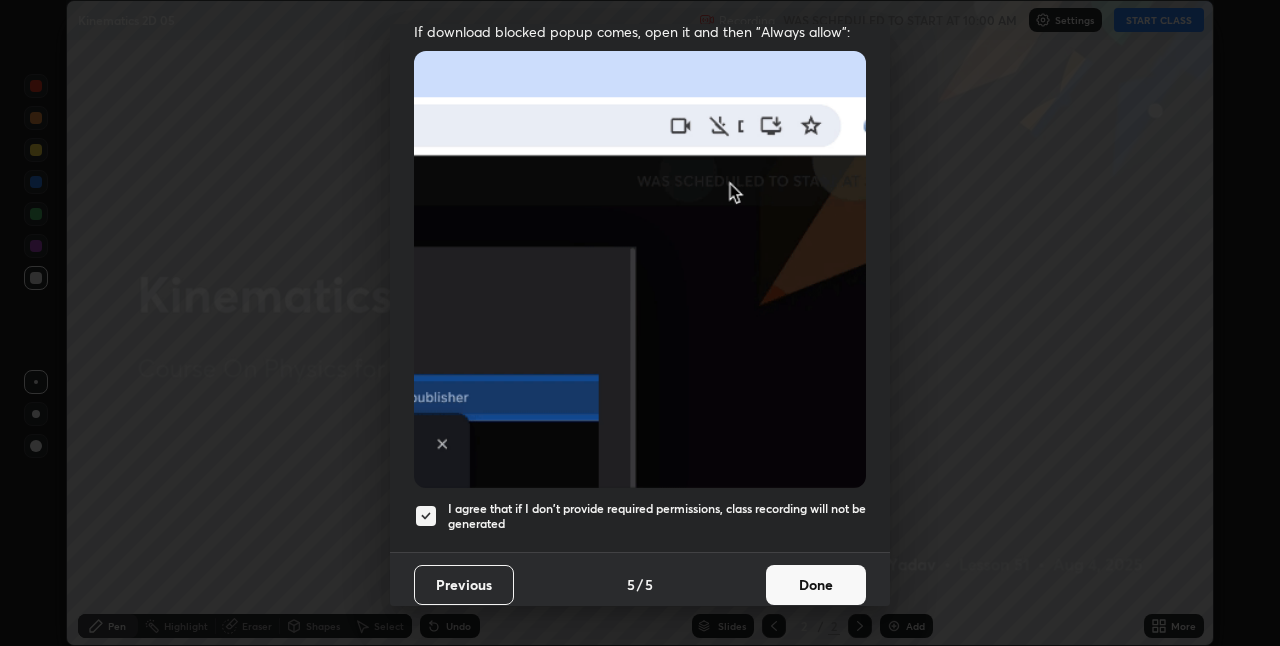 click on "Done" at bounding box center [816, 585] 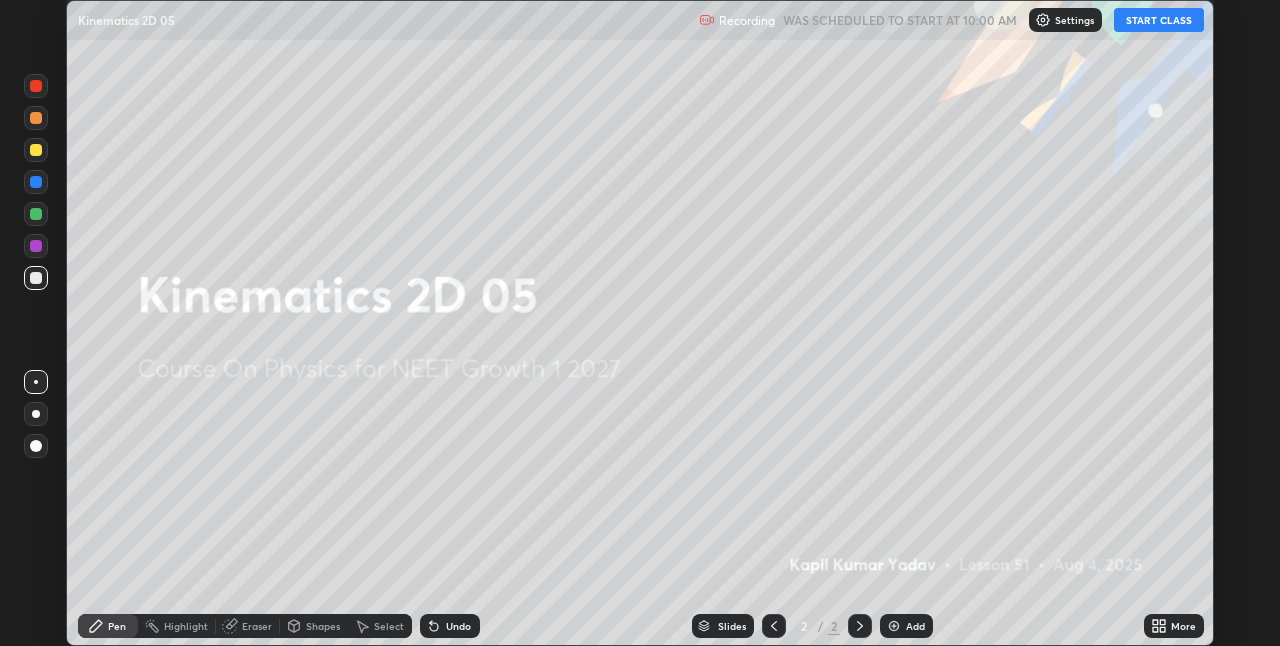 click on "START CLASS" at bounding box center [1159, 20] 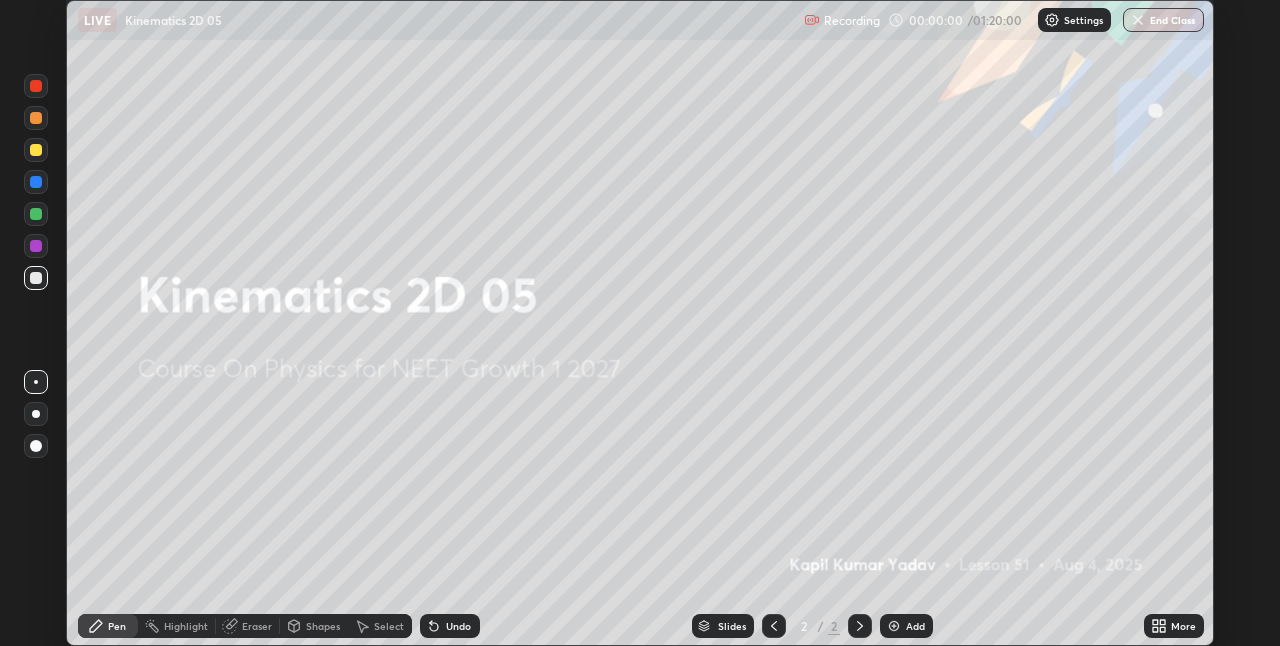 click on "More" at bounding box center (1174, 626) 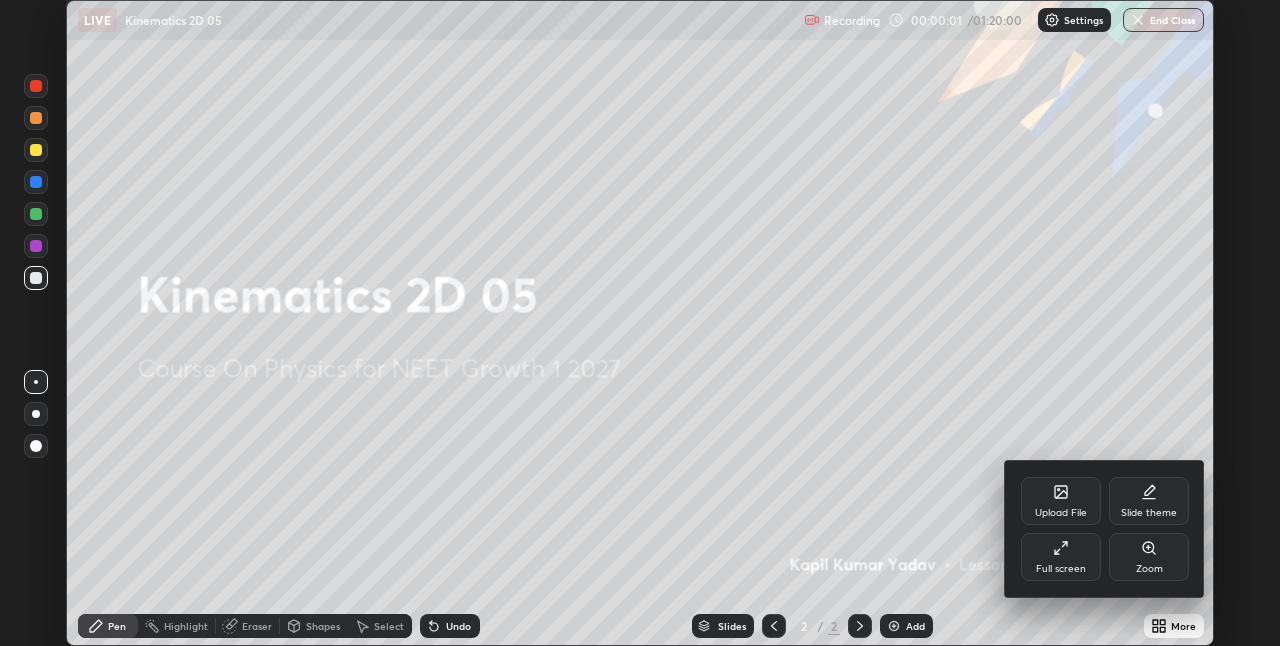 click on "Full screen" at bounding box center (1061, 569) 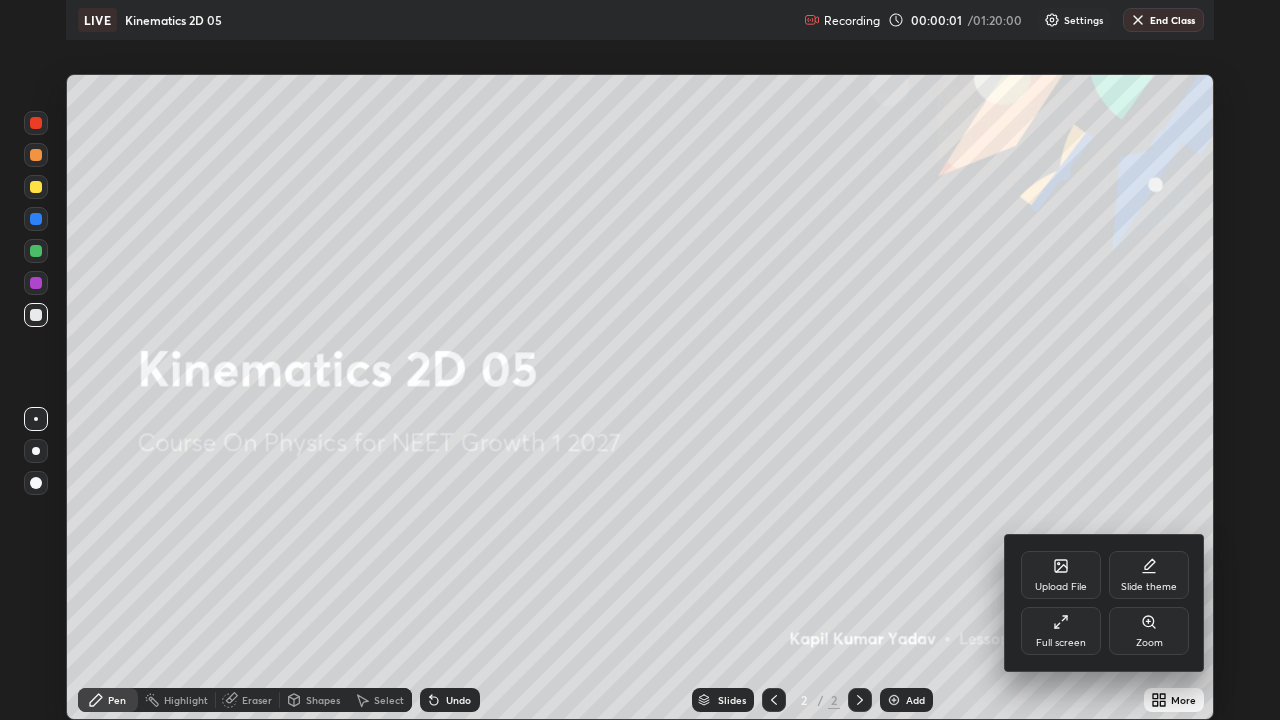 scroll, scrollTop: 99280, scrollLeft: 98720, axis: both 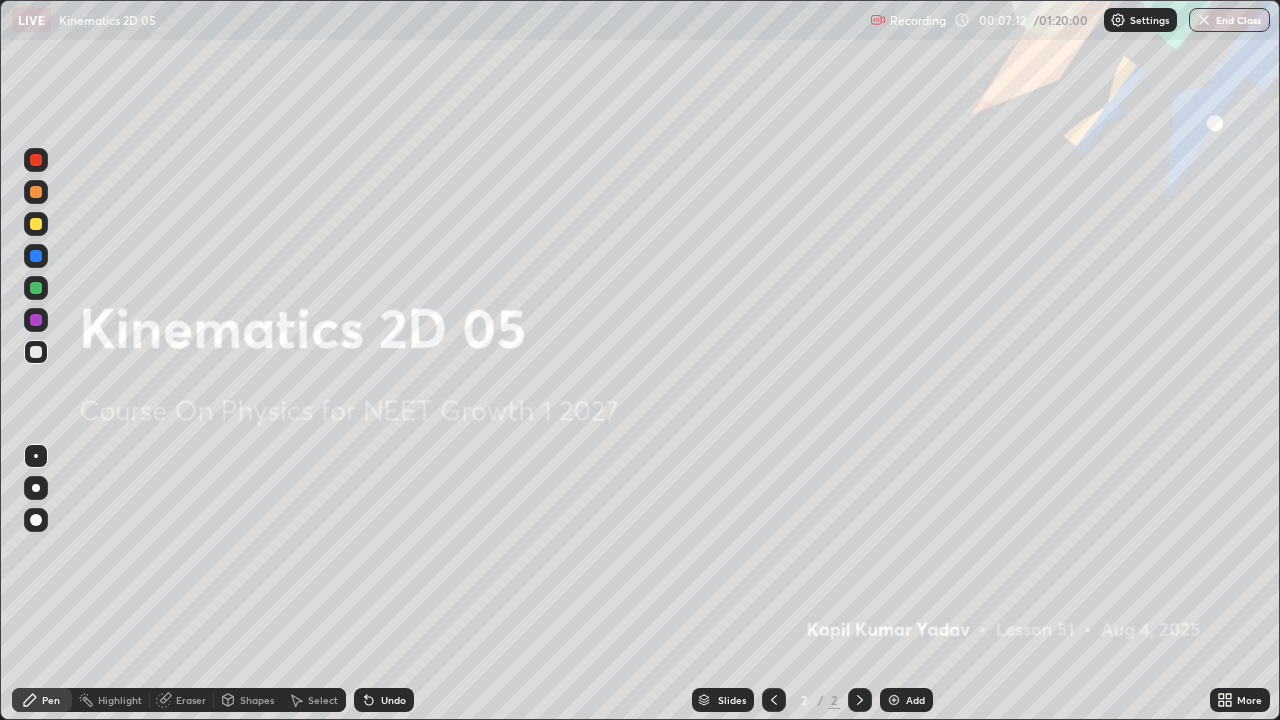 click at bounding box center (894, 700) 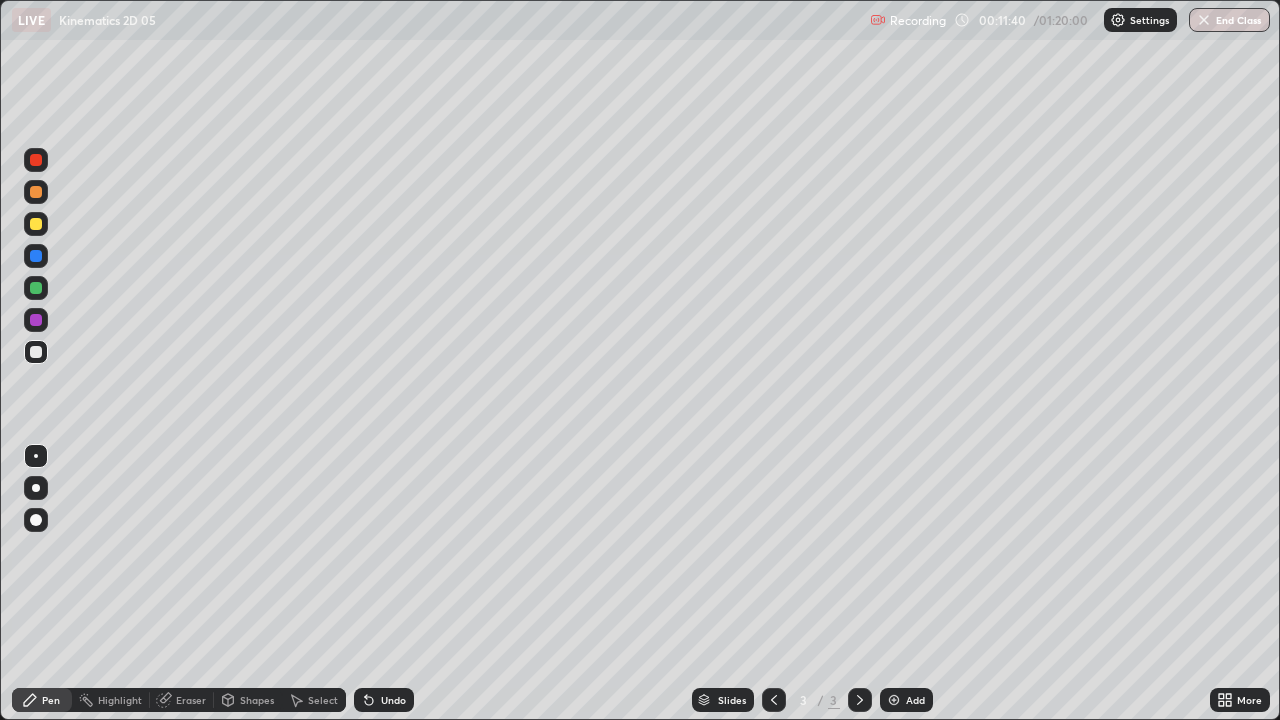 click on "Add" at bounding box center [906, 700] 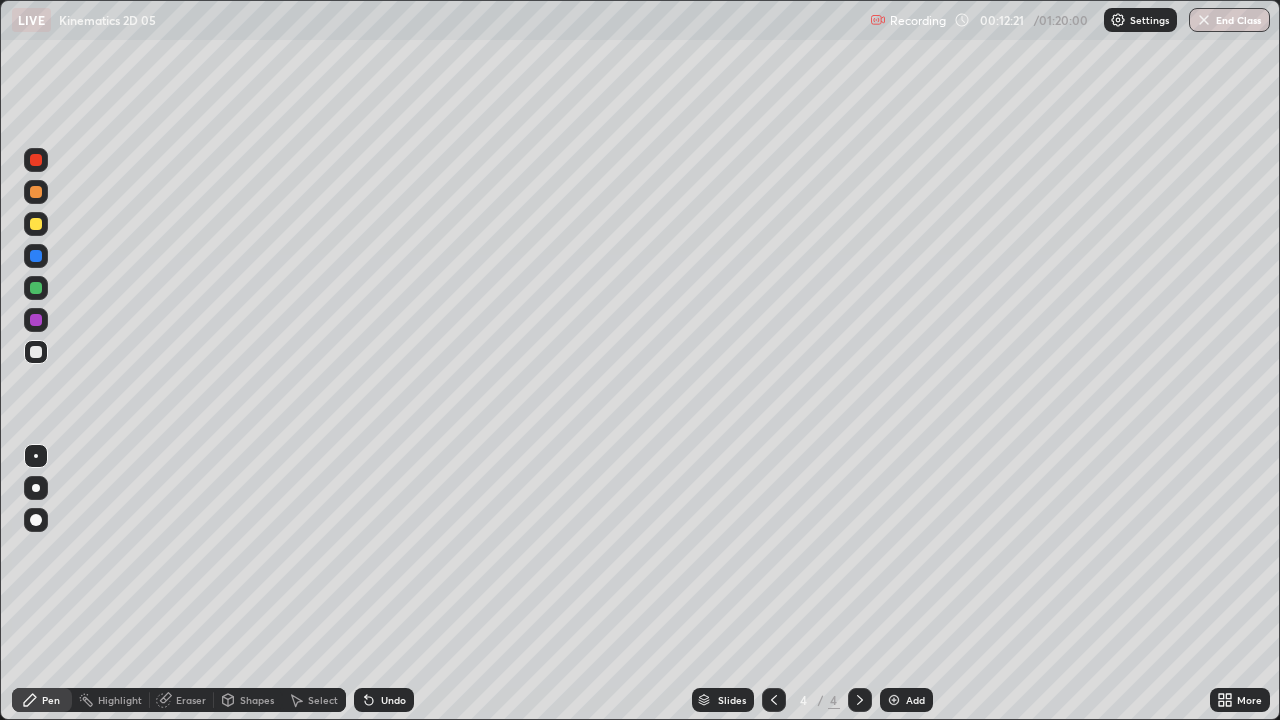 click at bounding box center (894, 700) 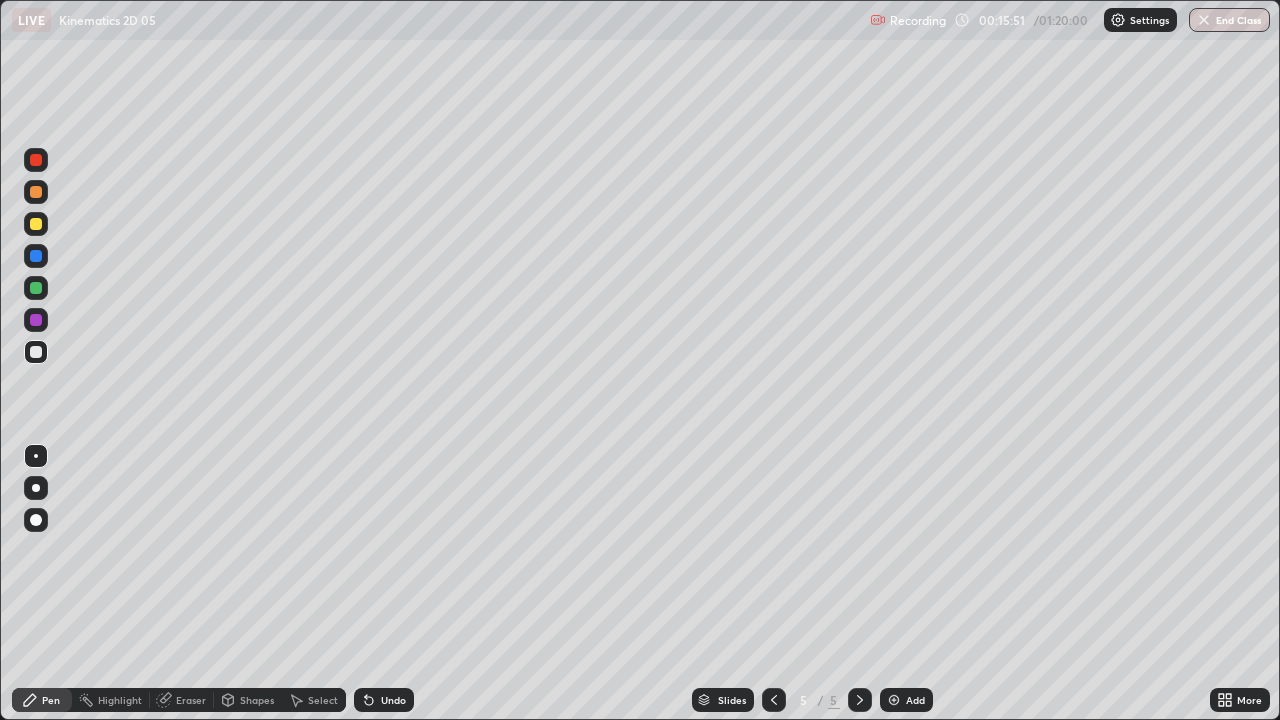 click at bounding box center [894, 700] 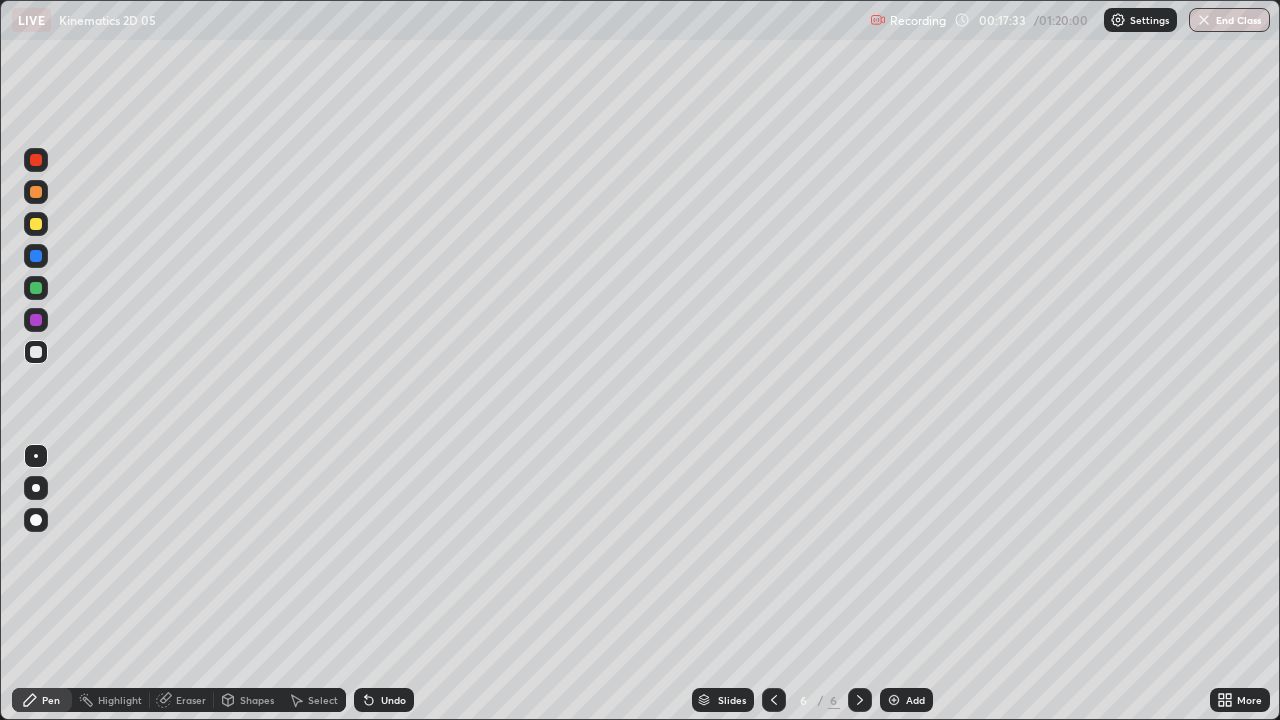 click on "Add" at bounding box center [915, 700] 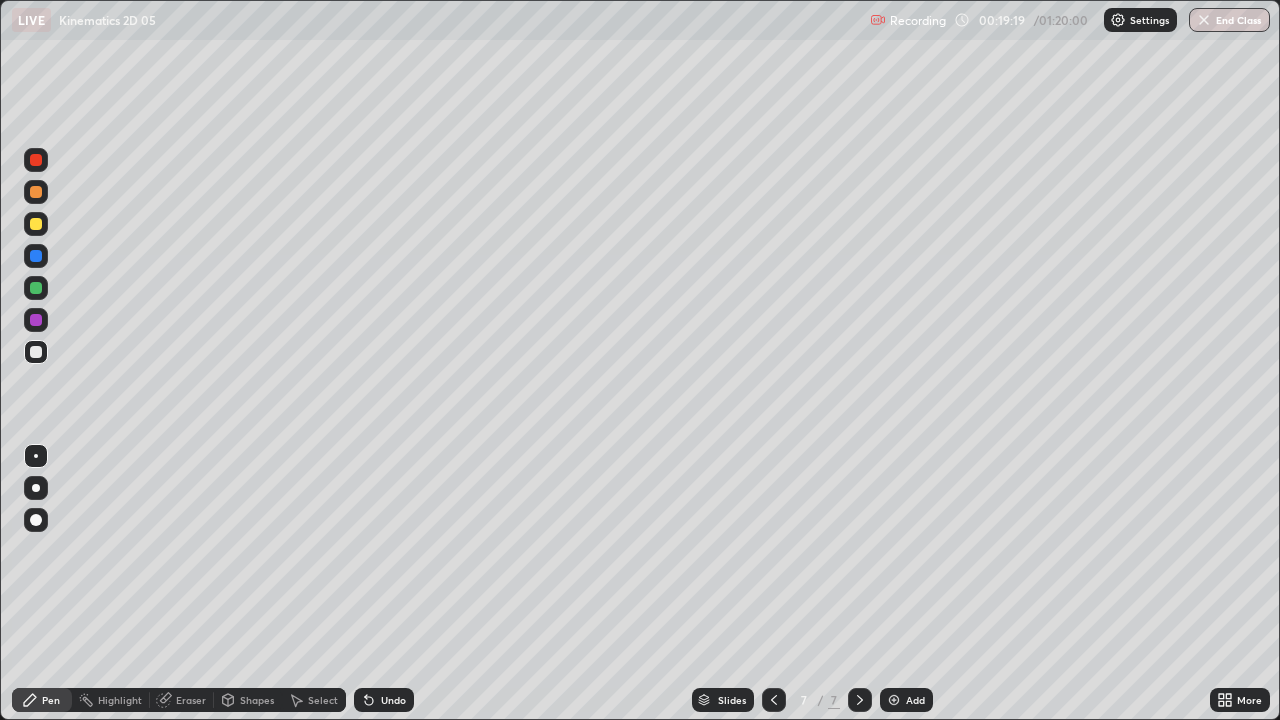 click at bounding box center [894, 700] 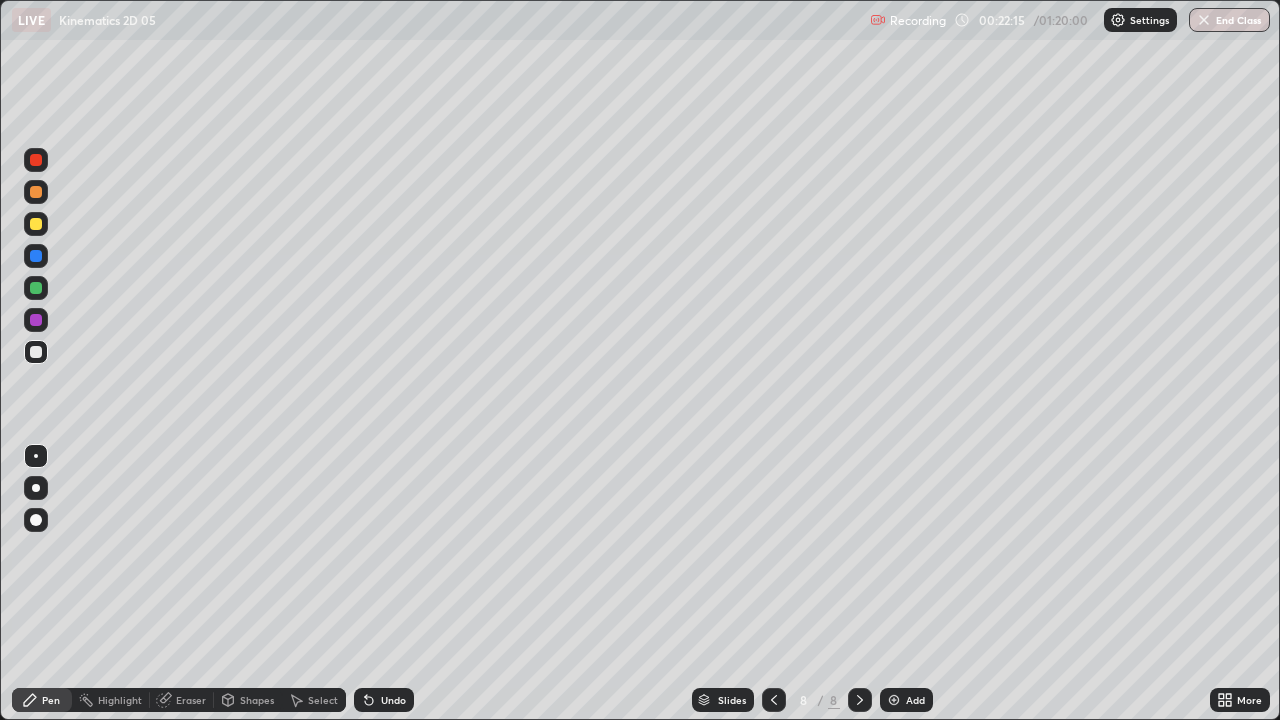 click at bounding box center [894, 700] 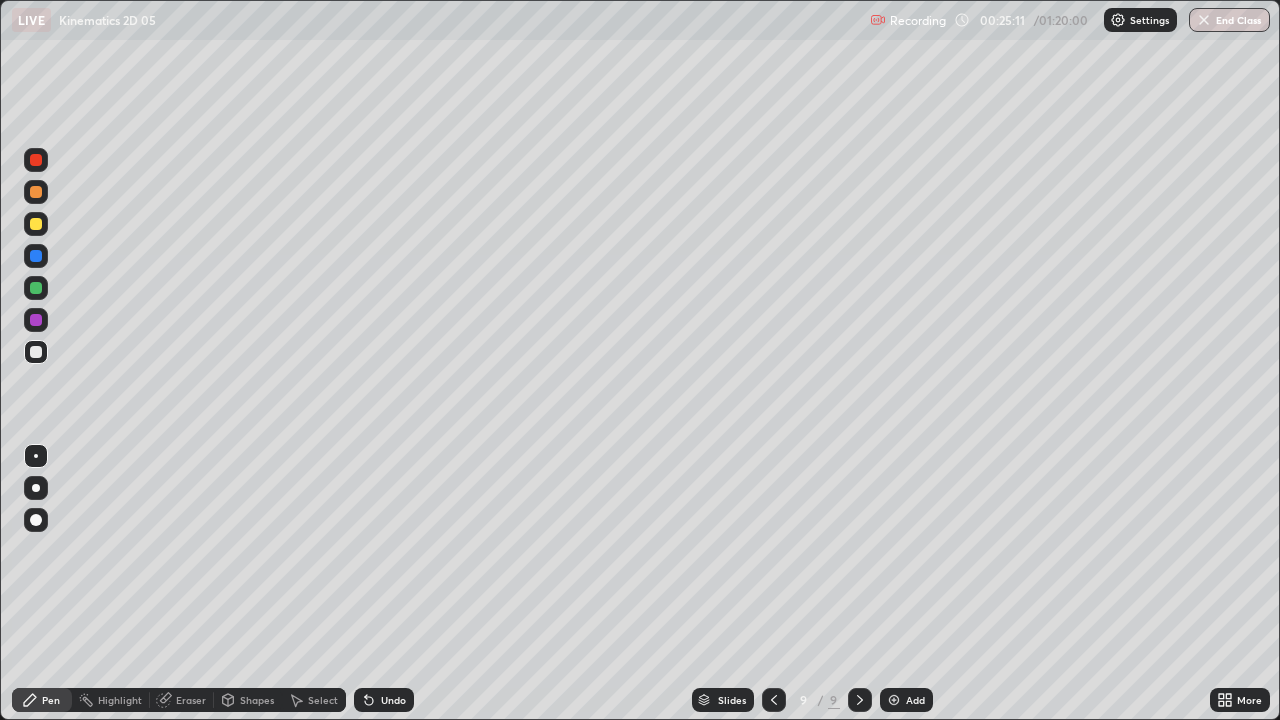 click on "Add" at bounding box center [915, 700] 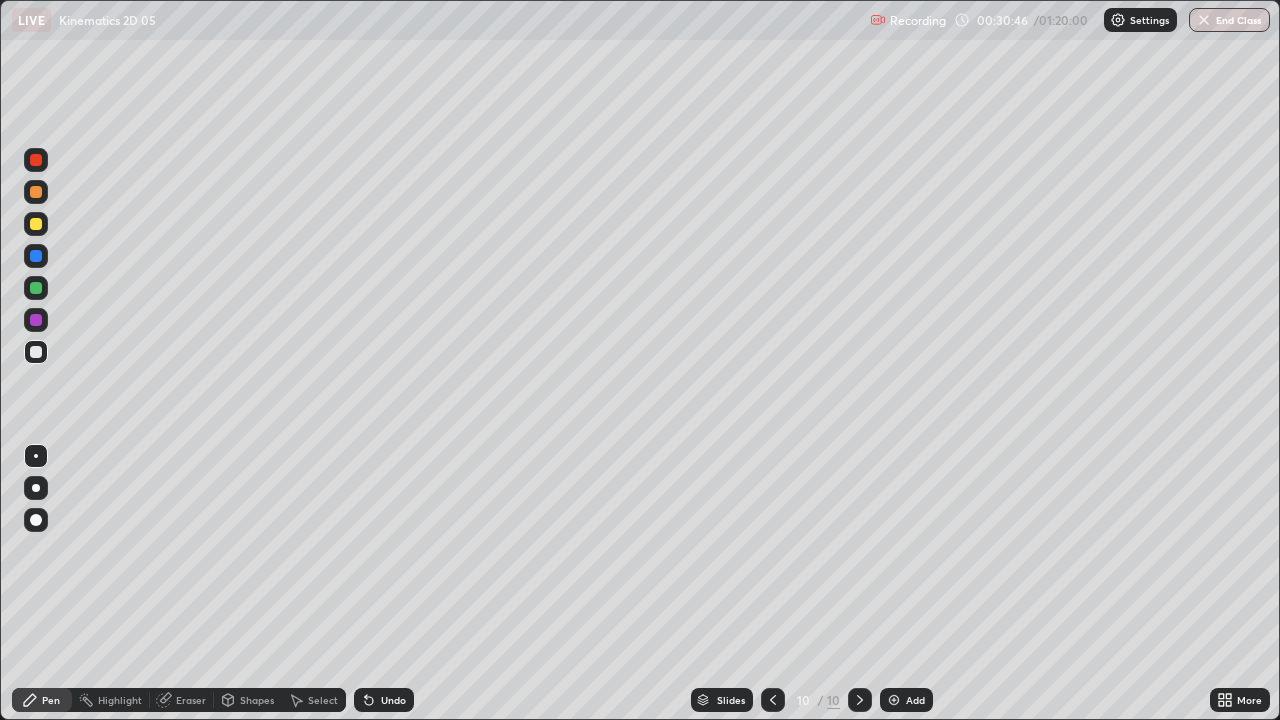 click on "Add" at bounding box center (906, 700) 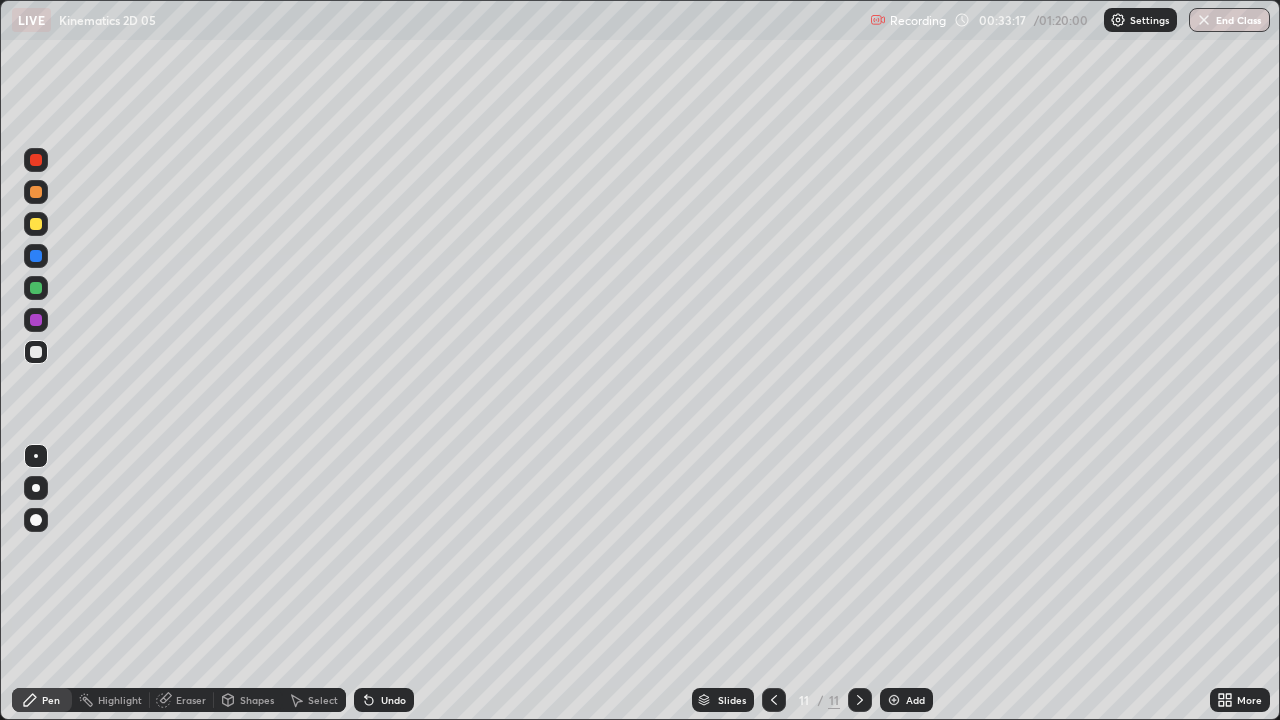 click at bounding box center [894, 700] 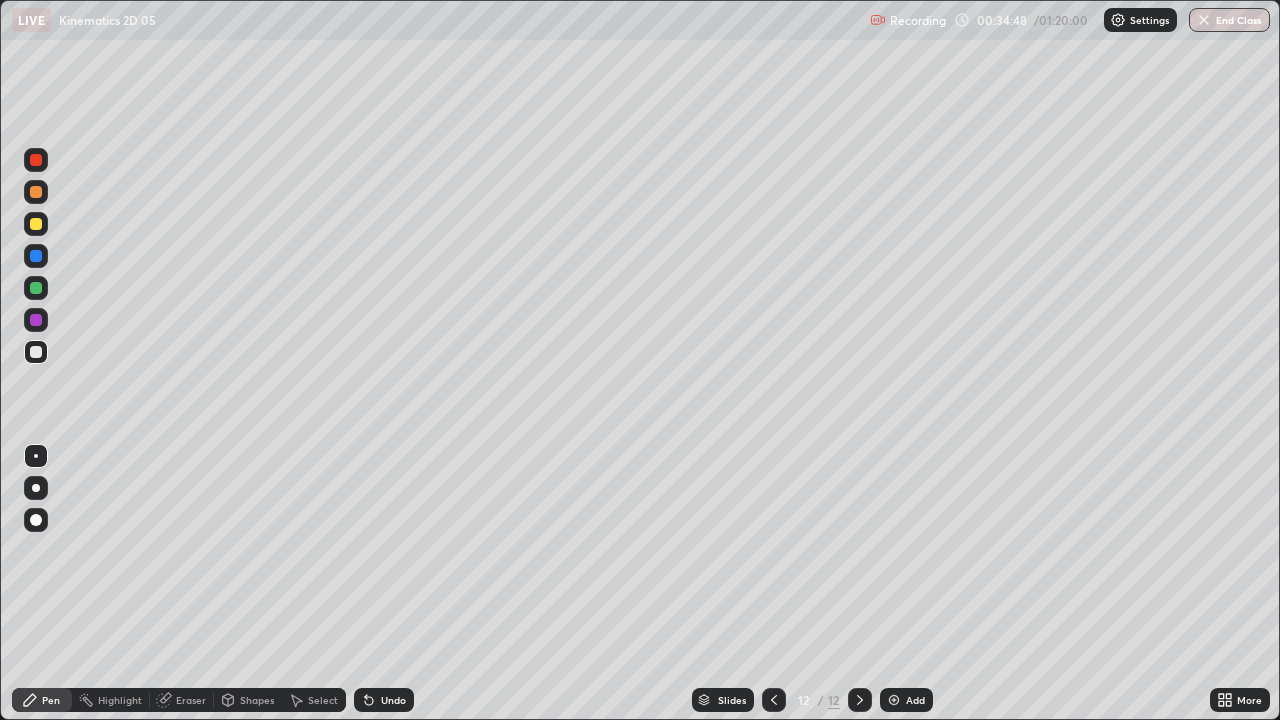 click at bounding box center [894, 700] 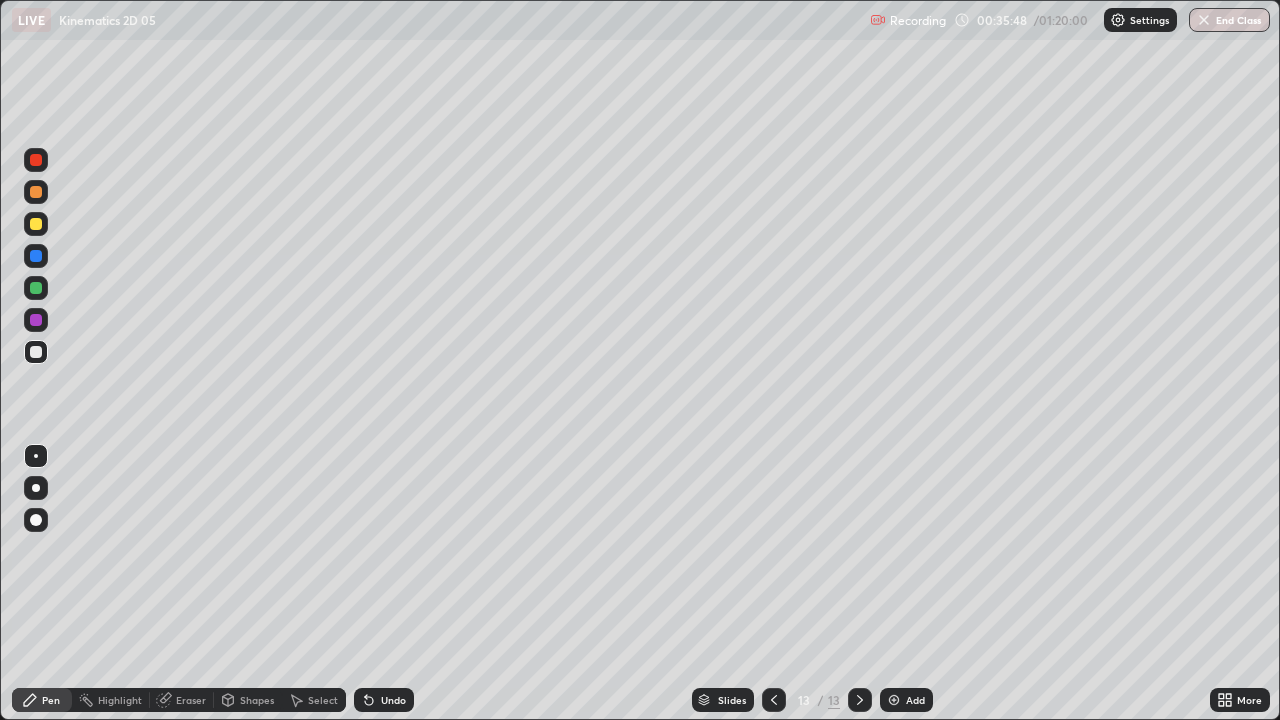 click at bounding box center (894, 700) 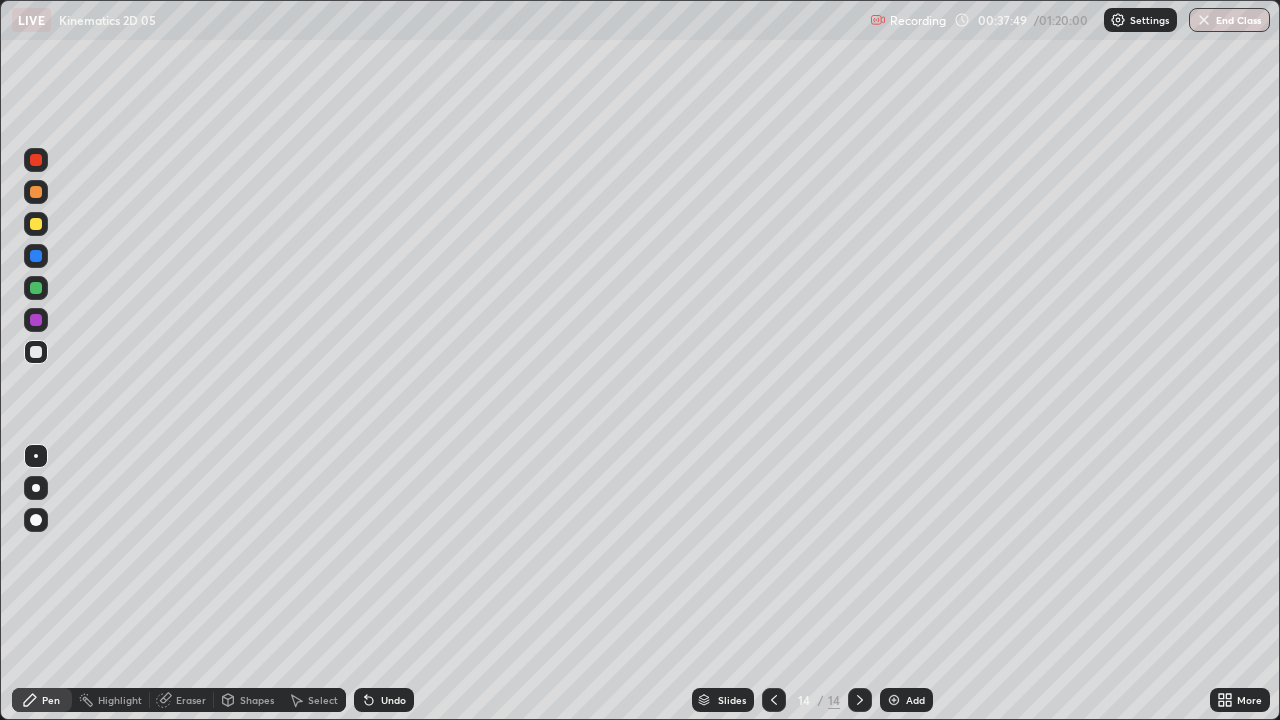 click 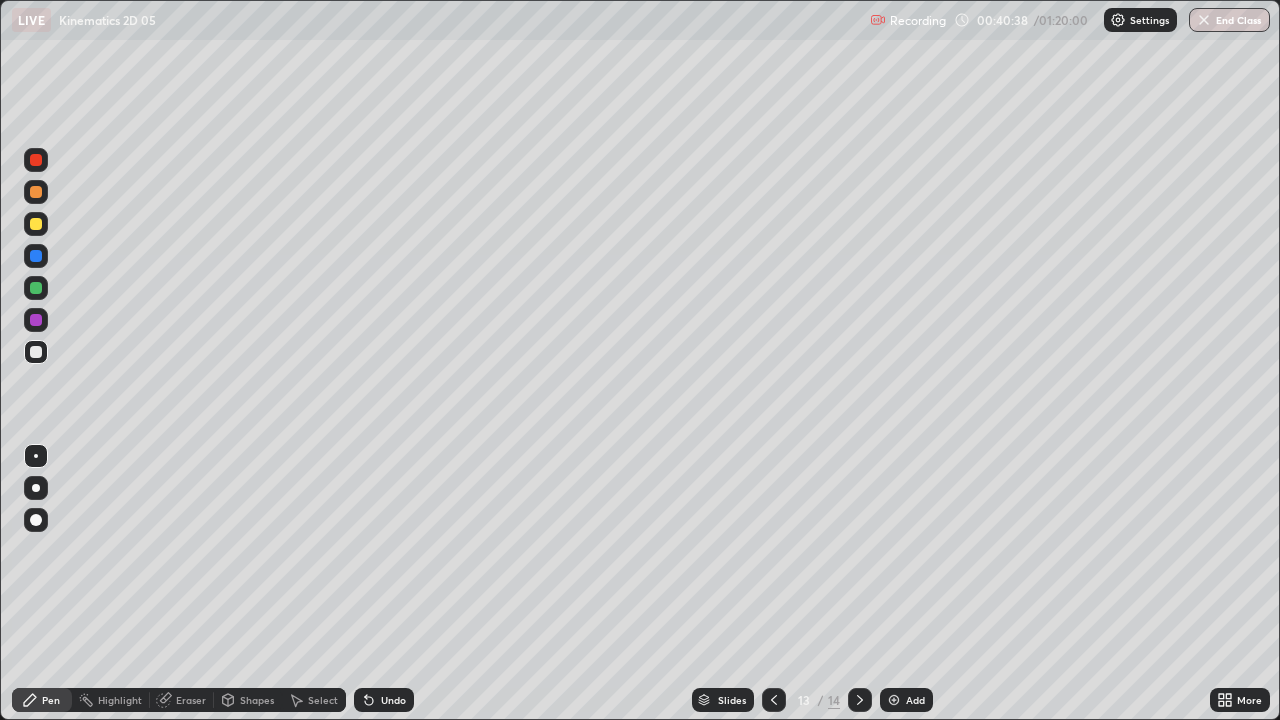 click on "Add" at bounding box center (906, 700) 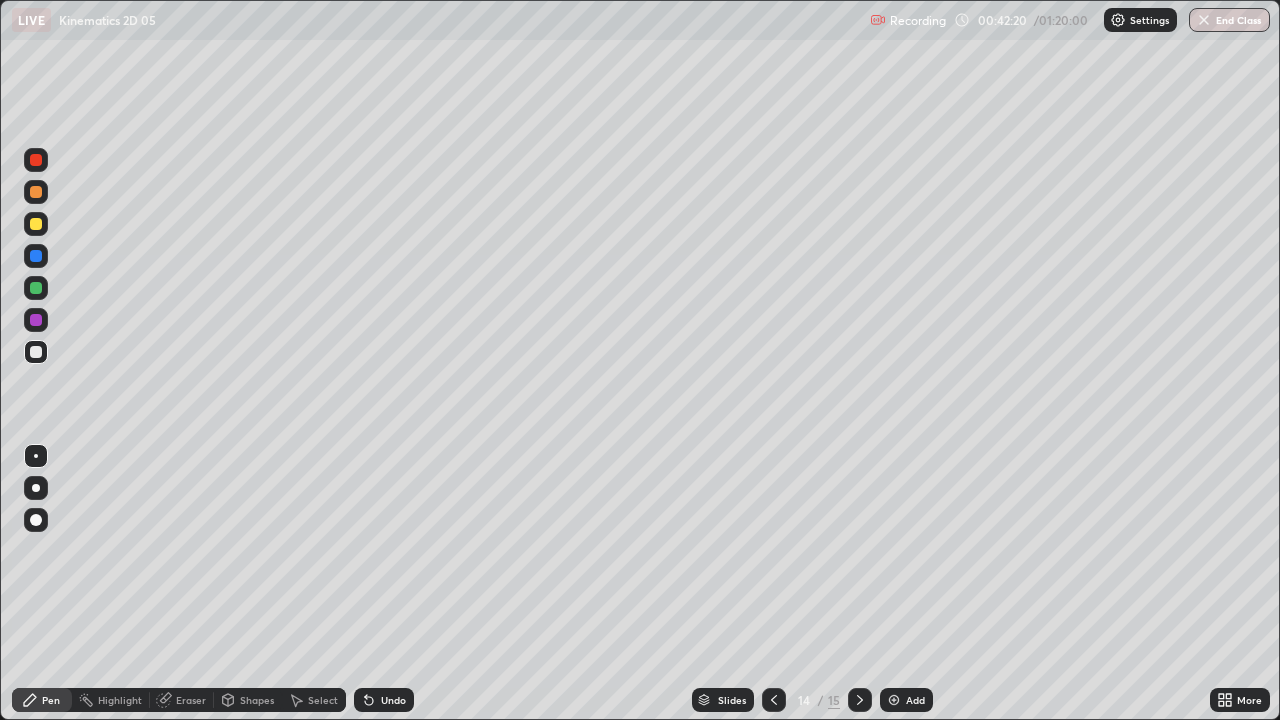 click on "Add" at bounding box center [906, 700] 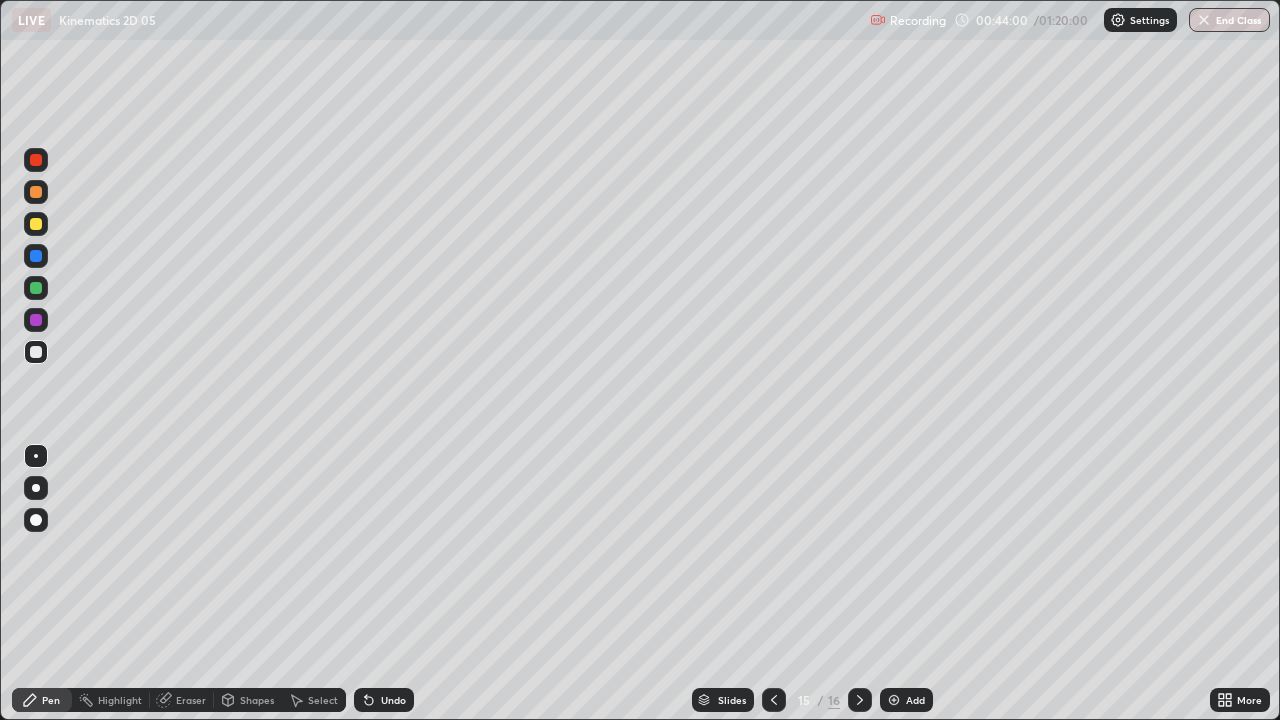 click on "Add" at bounding box center [906, 700] 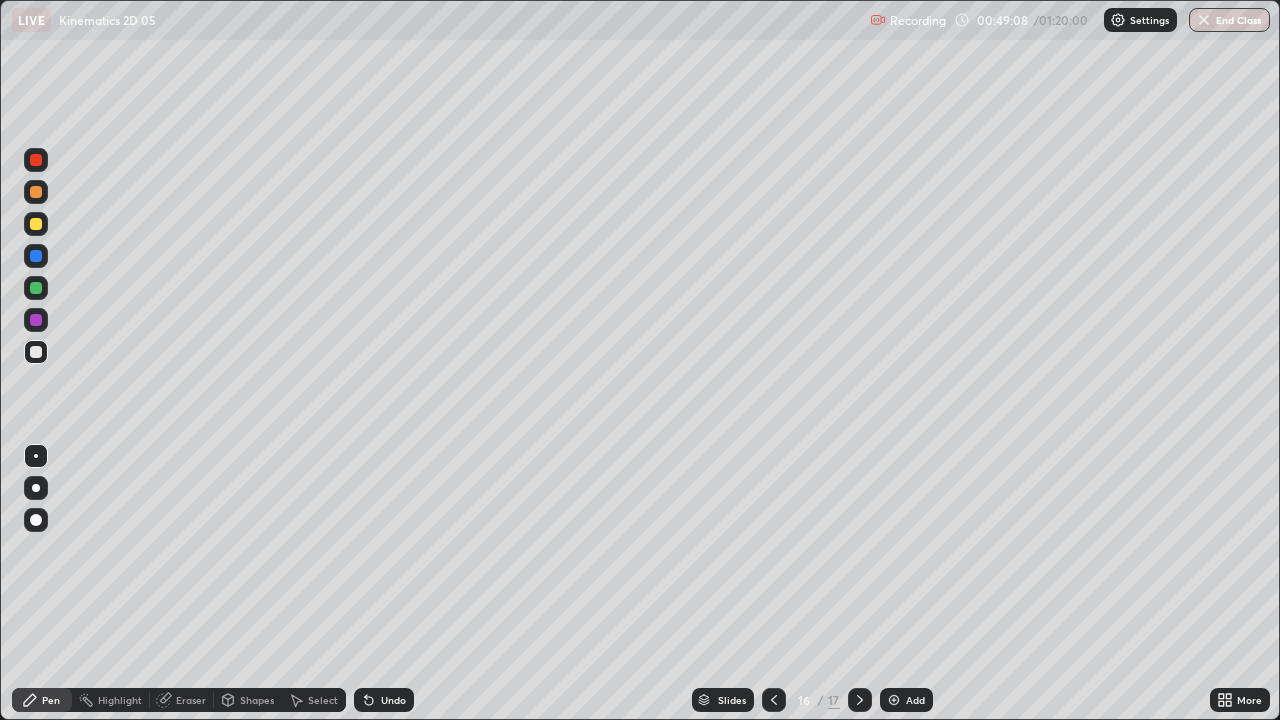 click on "Add" at bounding box center (906, 700) 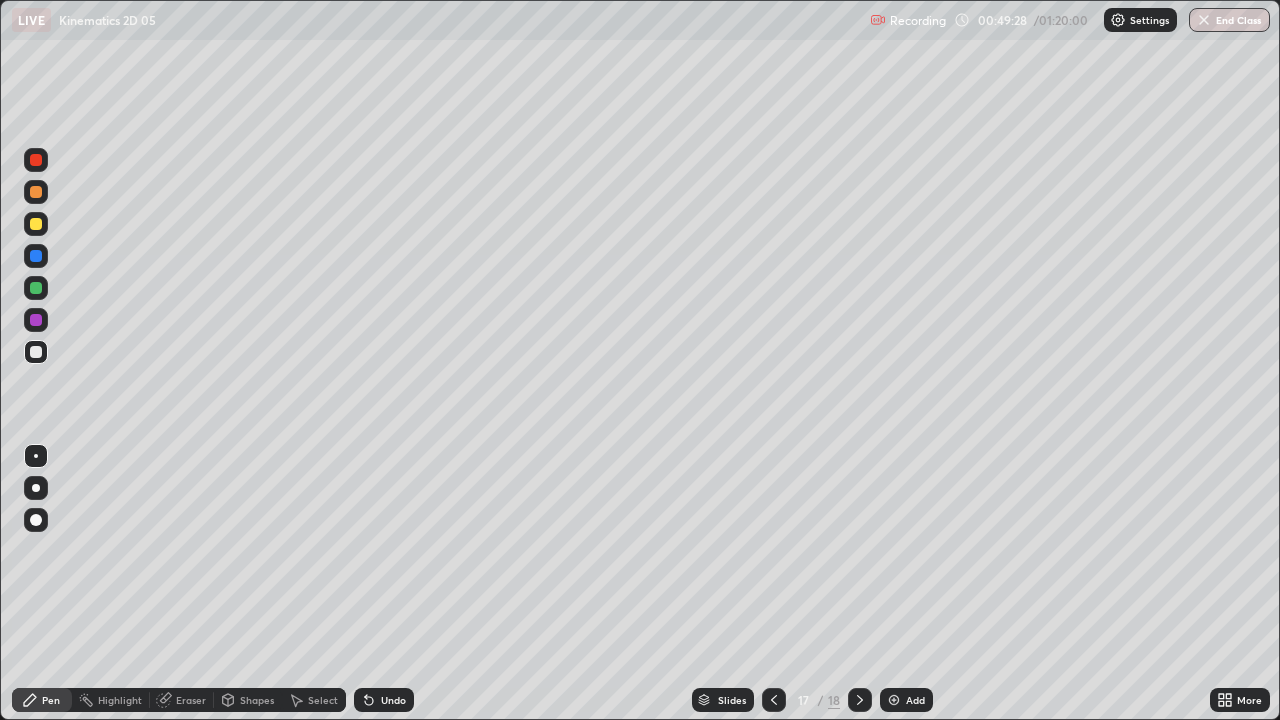 click at bounding box center (36, 288) 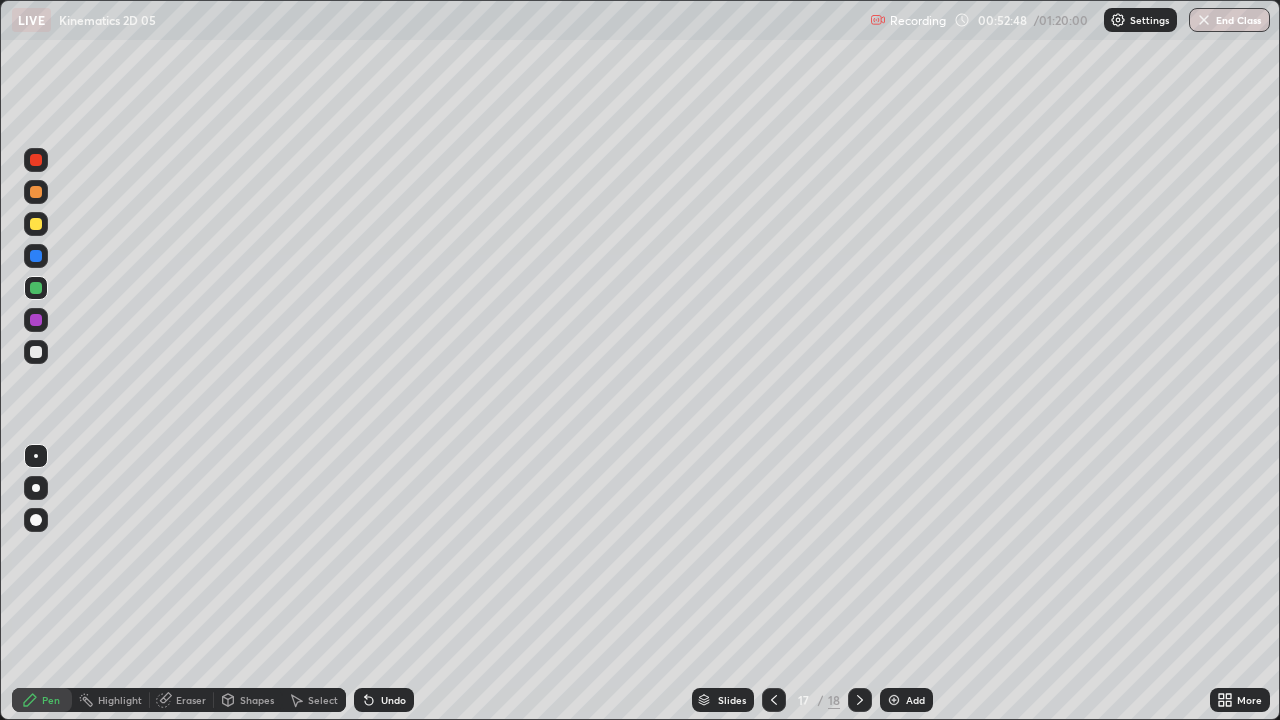 click on "Add" at bounding box center [906, 700] 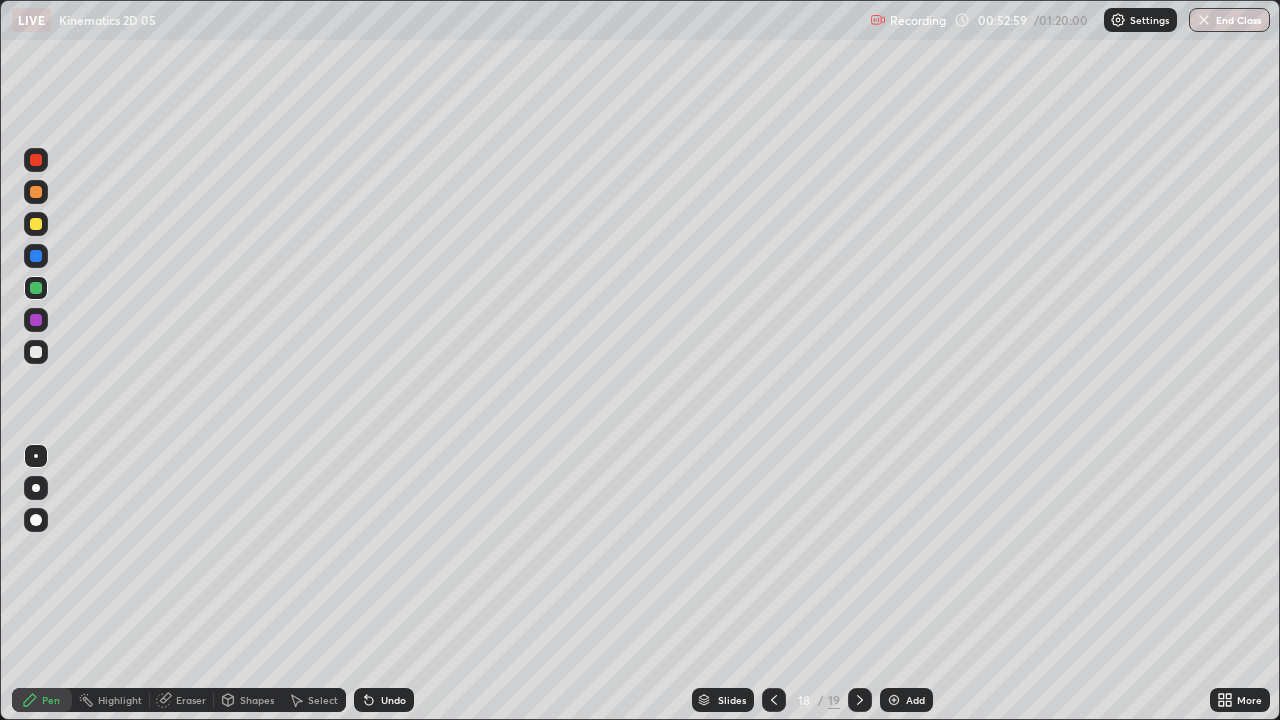 click at bounding box center (36, 352) 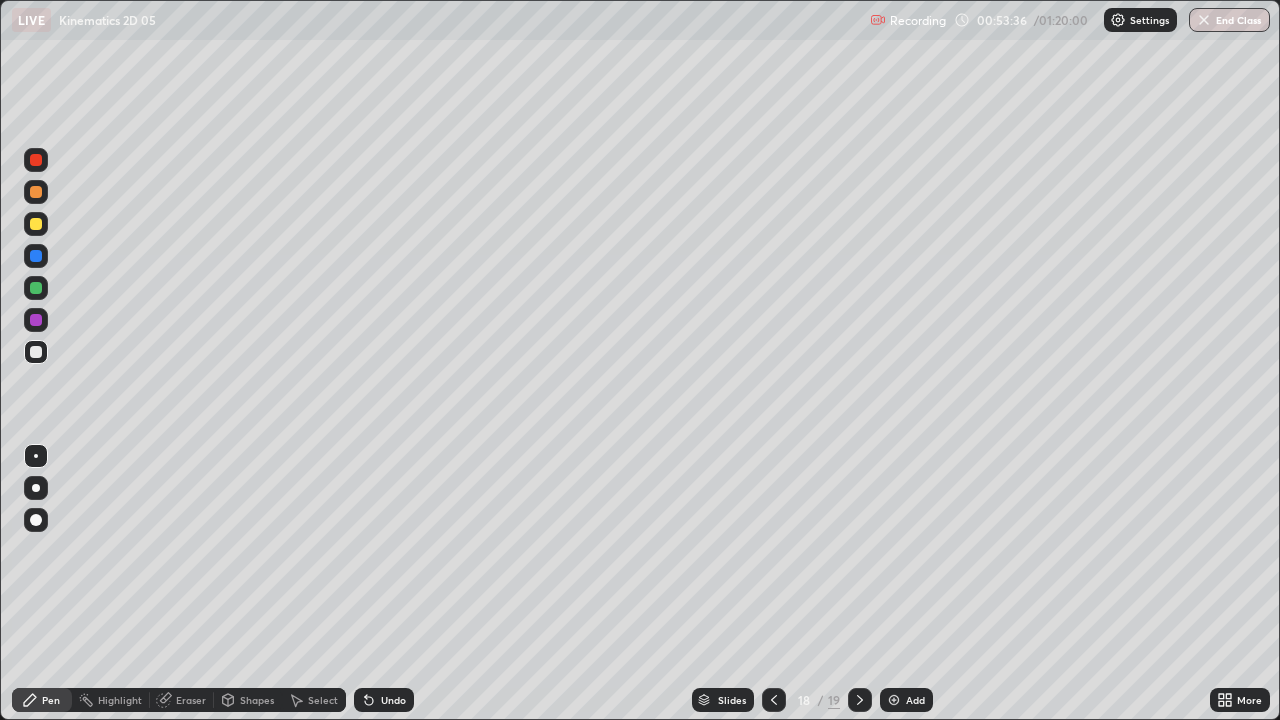 click on "Undo" at bounding box center [393, 700] 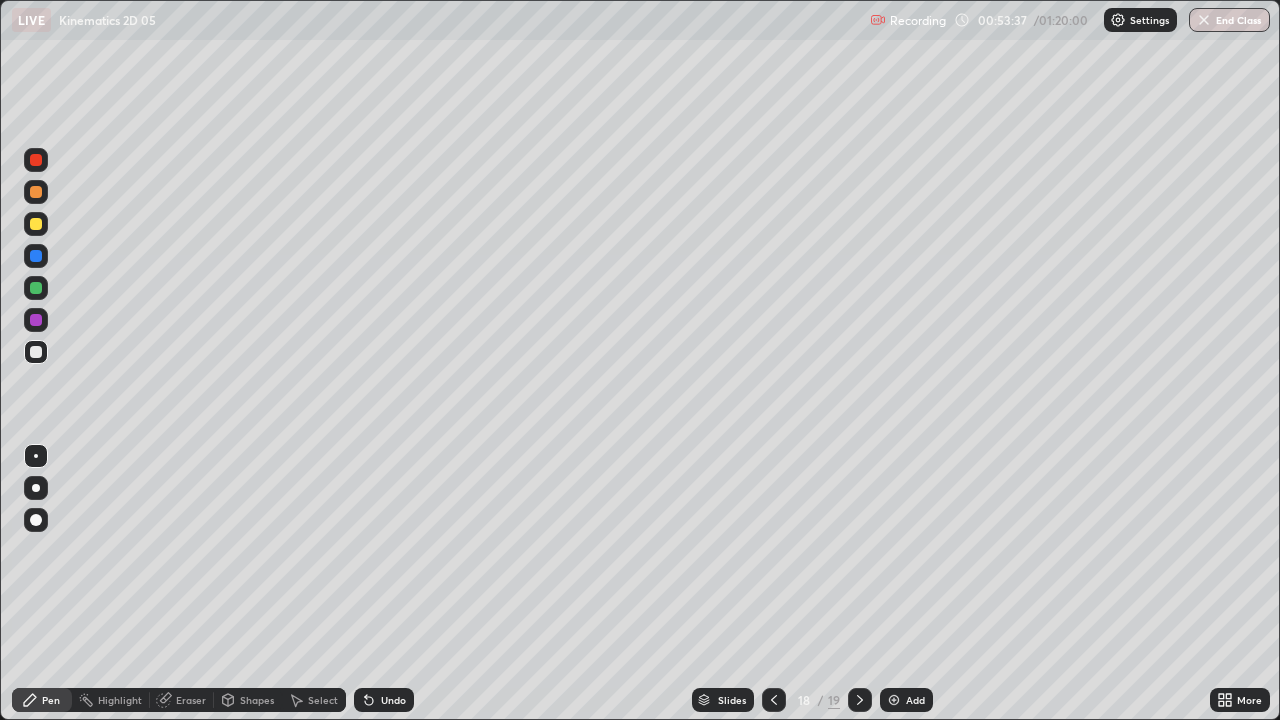 click on "Undo" at bounding box center [393, 700] 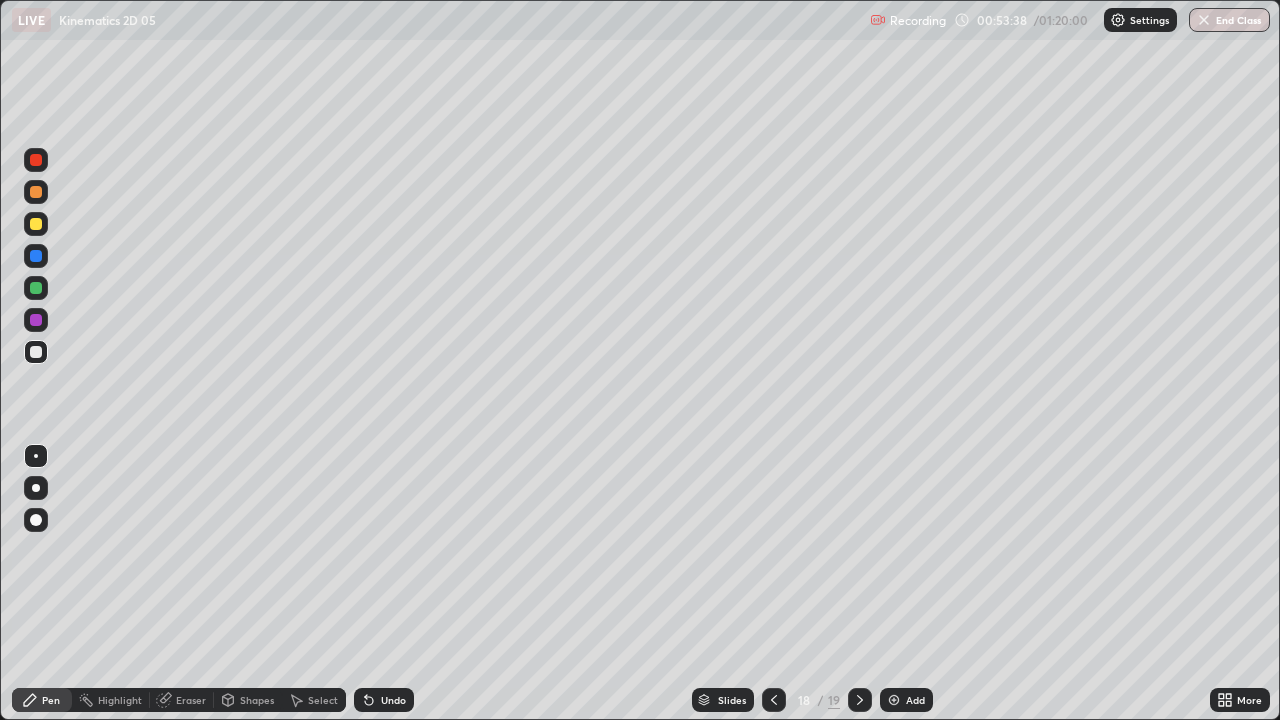click on "Undo" at bounding box center (393, 700) 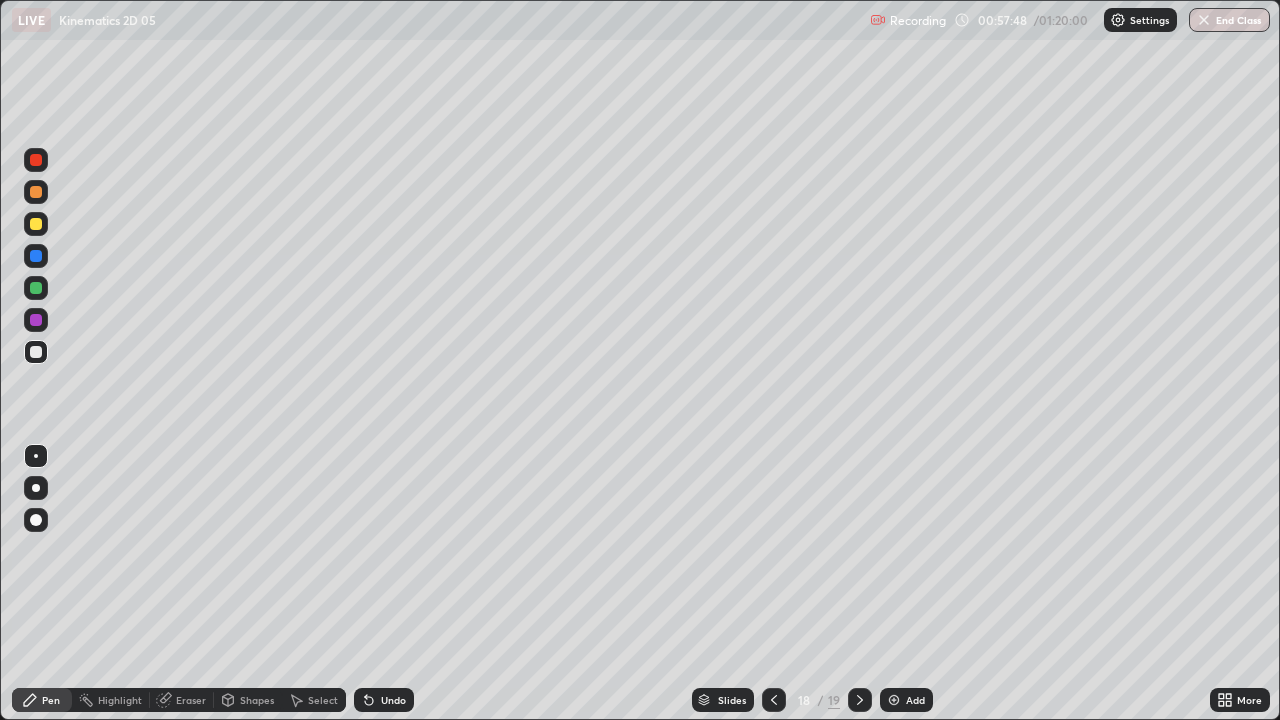 click at bounding box center [894, 700] 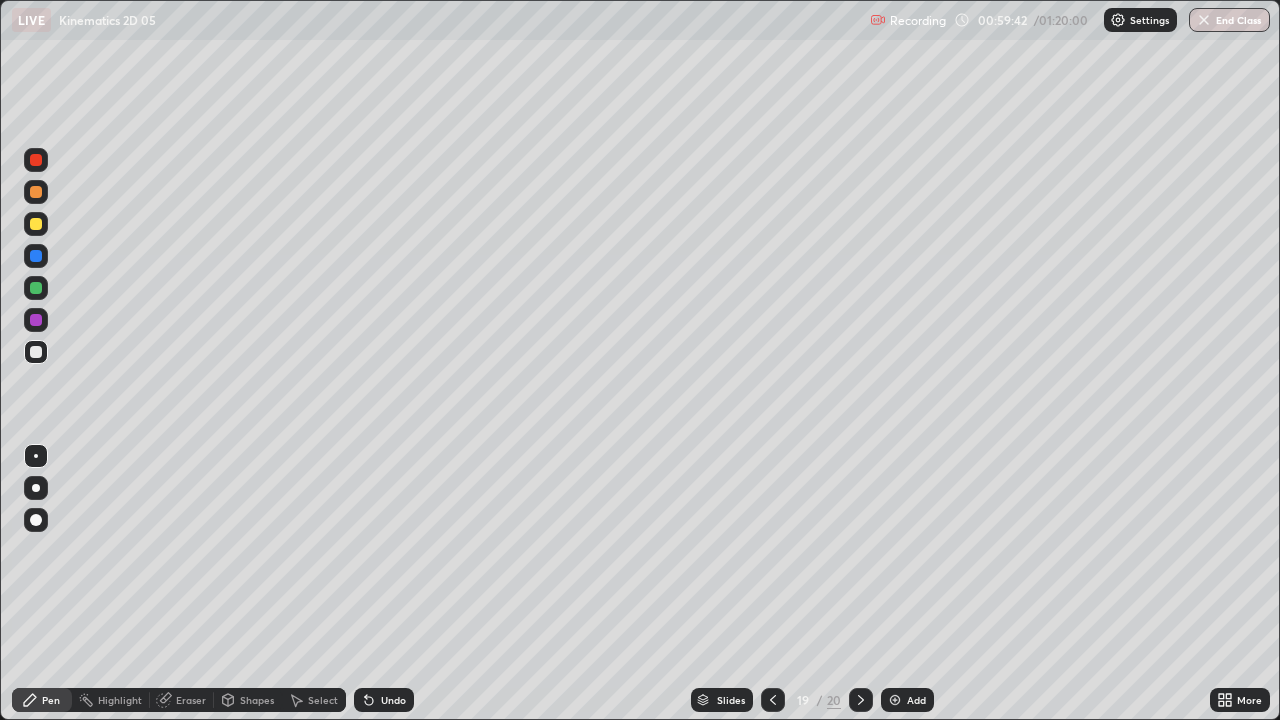 click on "Add" at bounding box center [916, 700] 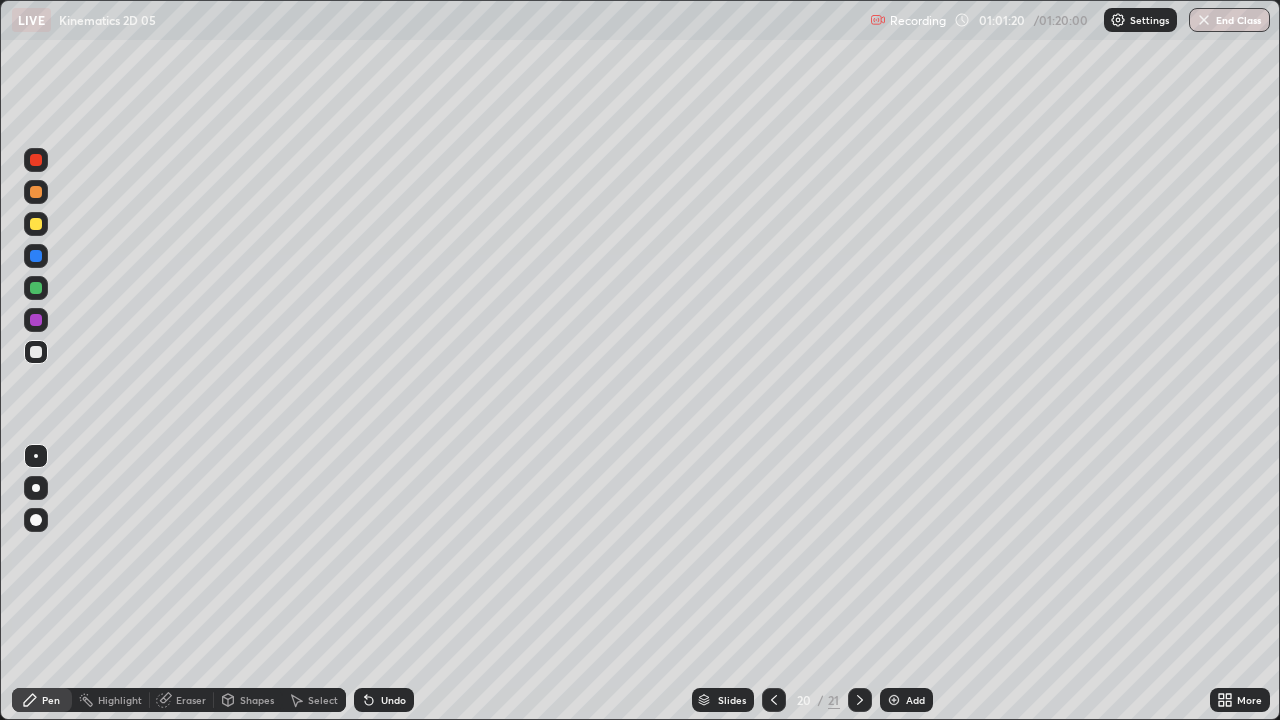 click on "Add" at bounding box center [906, 700] 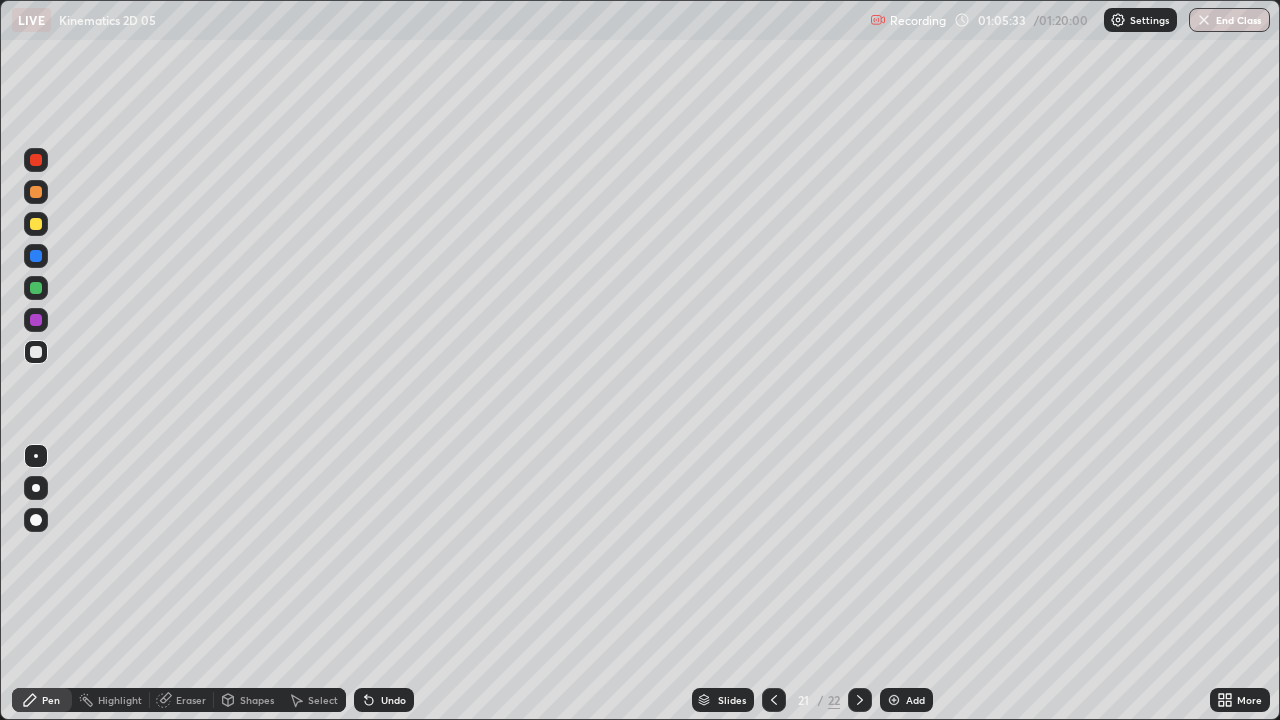 click on "Add" at bounding box center [915, 700] 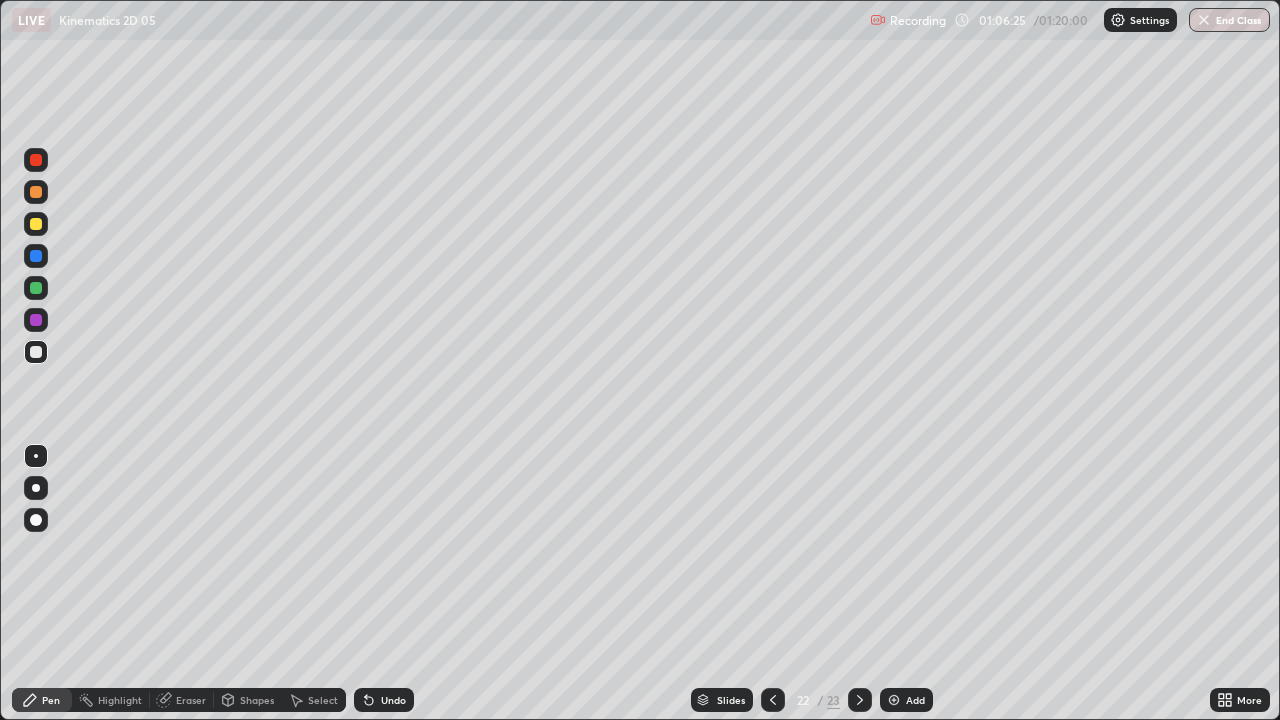 click at bounding box center [36, 288] 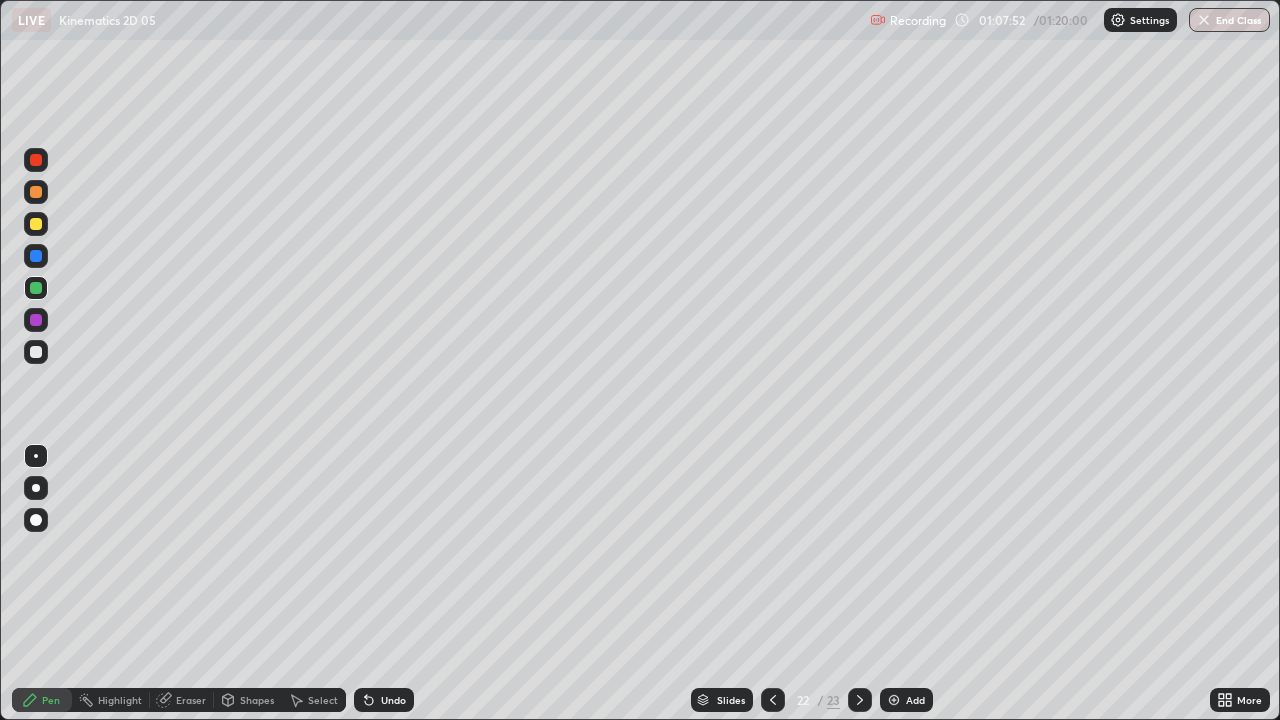 click at bounding box center (36, 224) 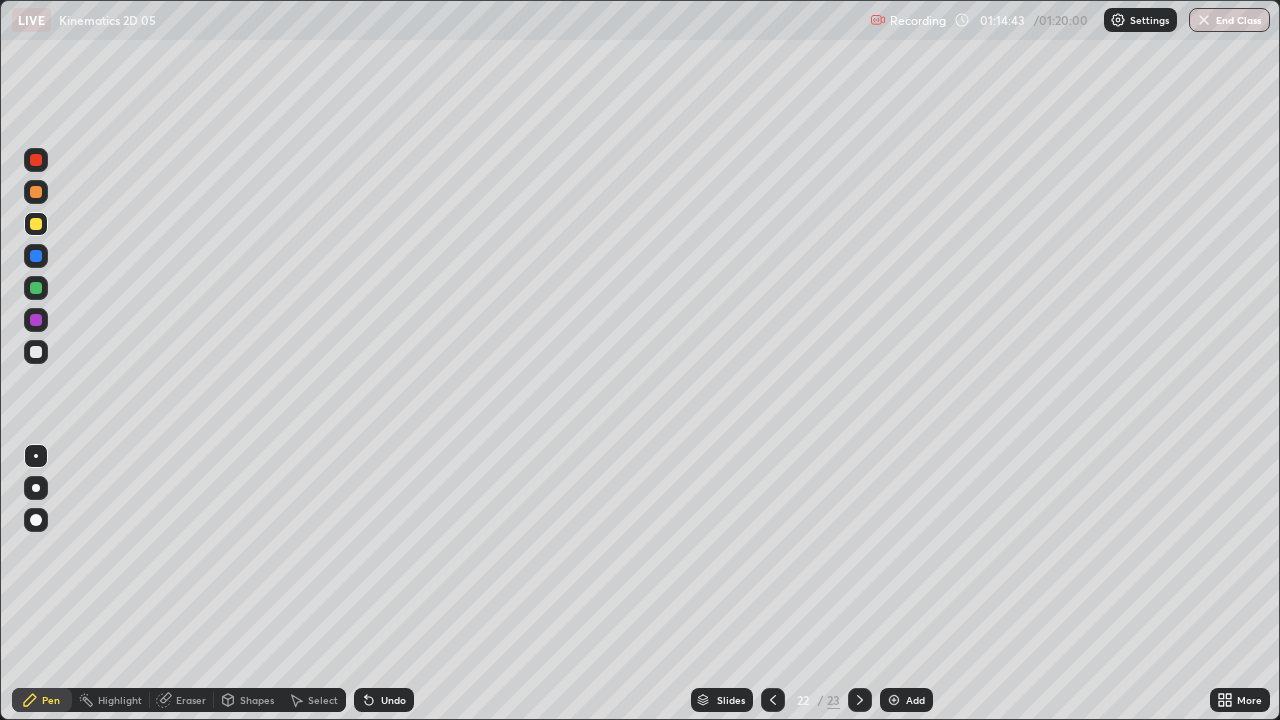 click on "Add" at bounding box center (915, 700) 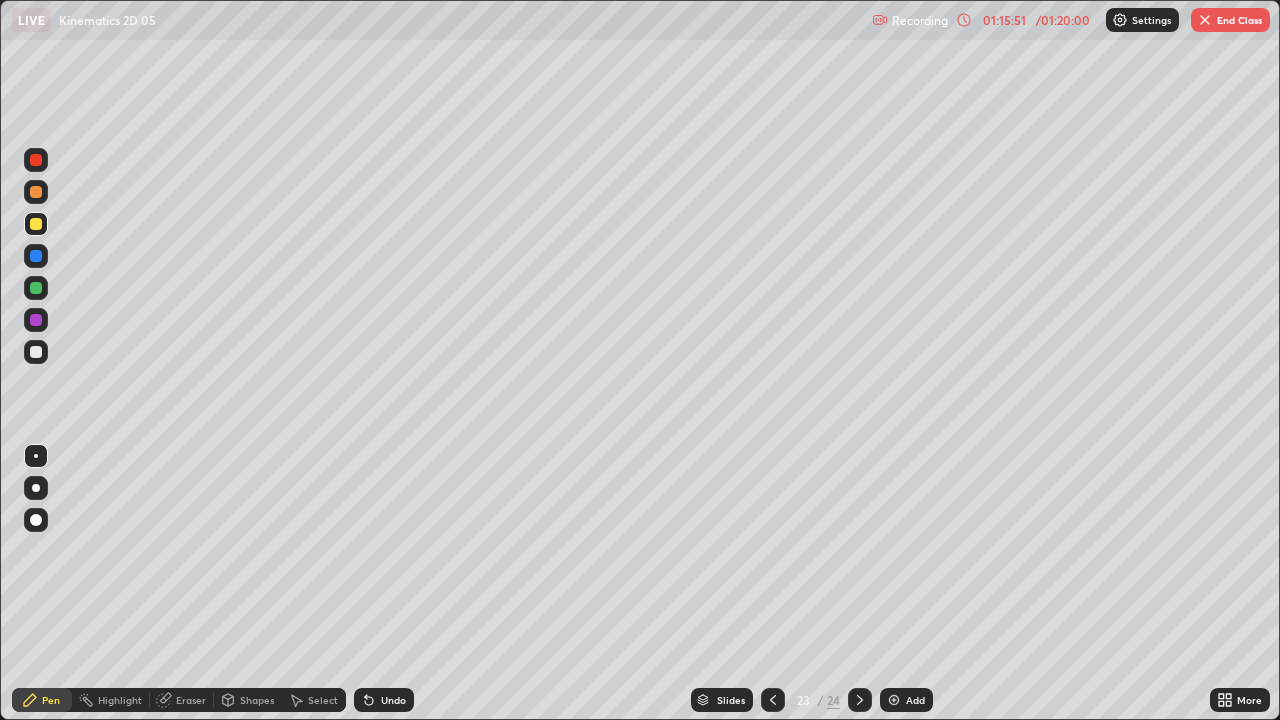 click at bounding box center (1205, 20) 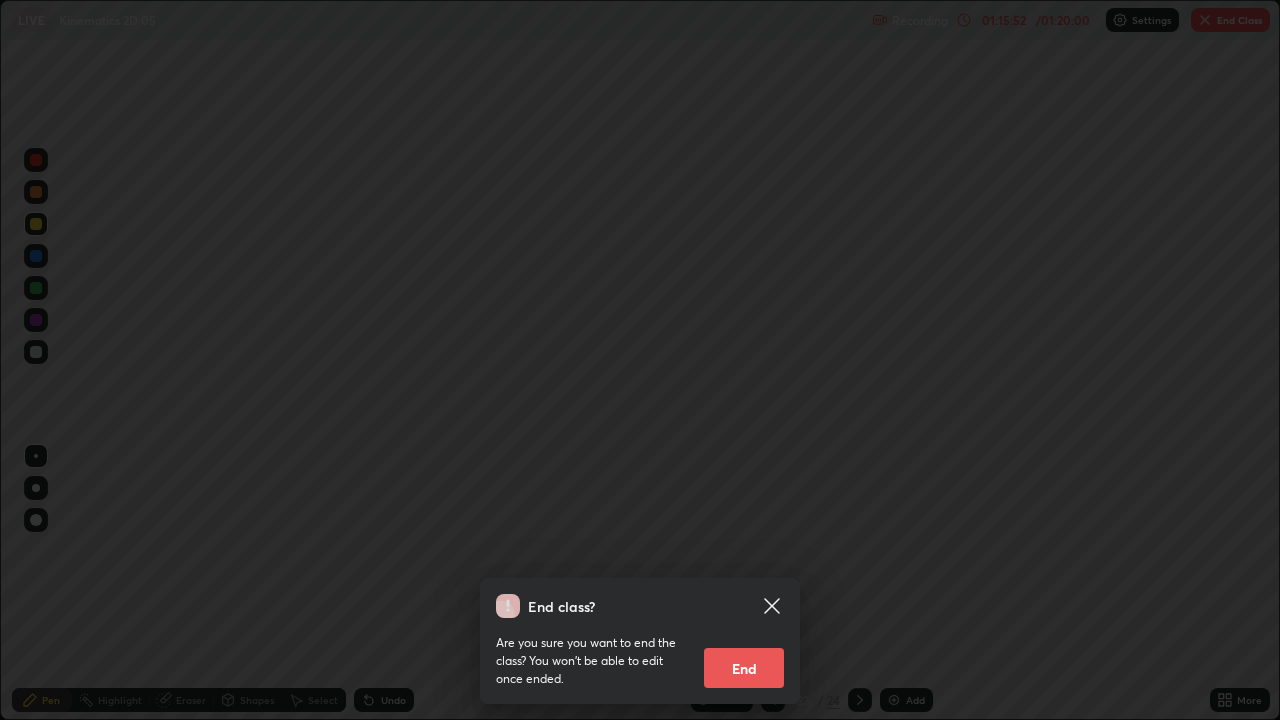 click on "End" at bounding box center (744, 668) 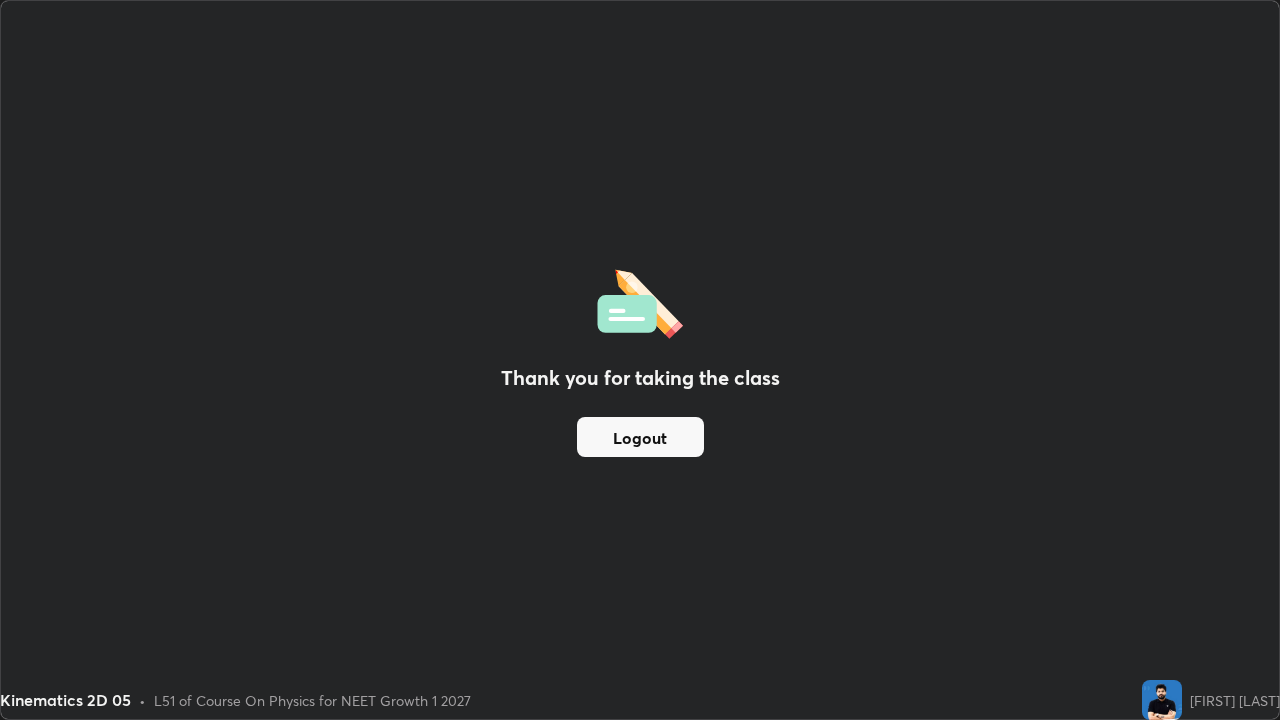 click on "Logout" at bounding box center (640, 437) 